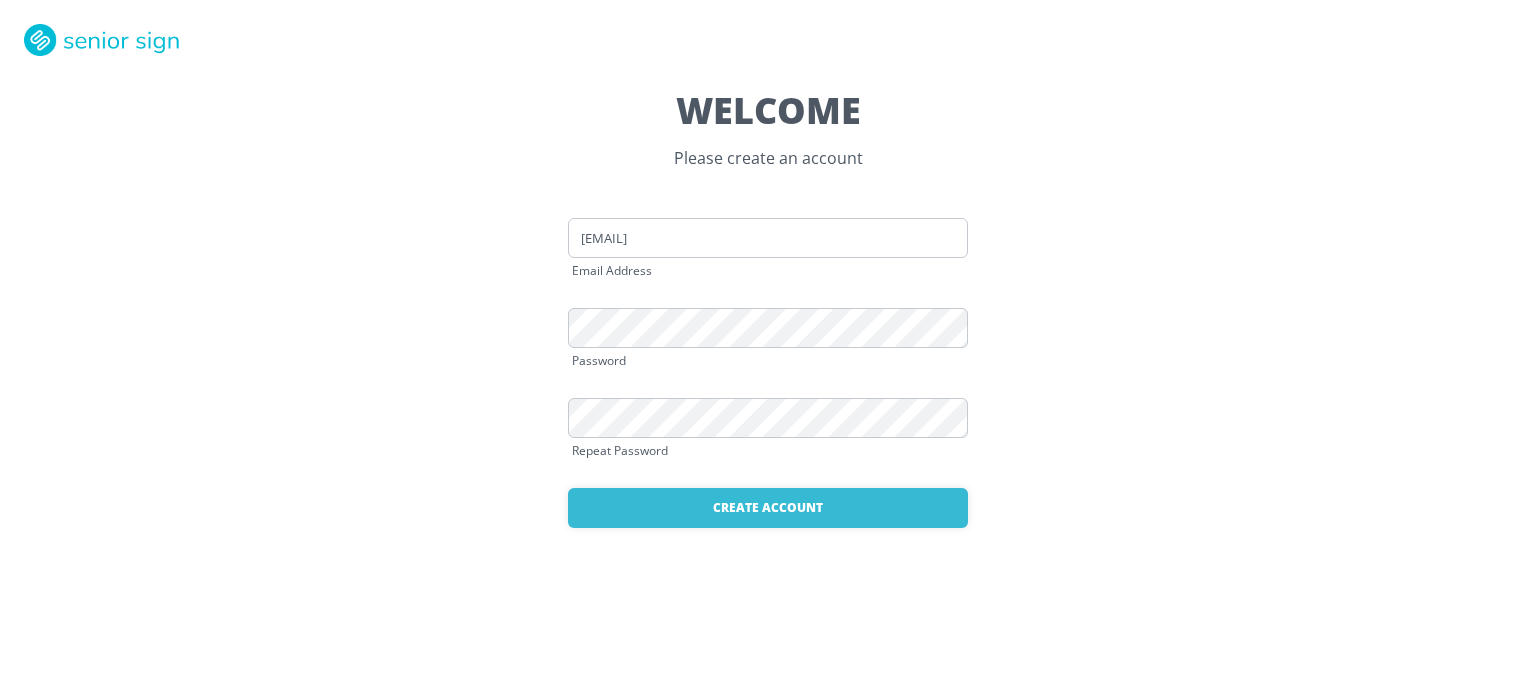 scroll, scrollTop: 0, scrollLeft: 0, axis: both 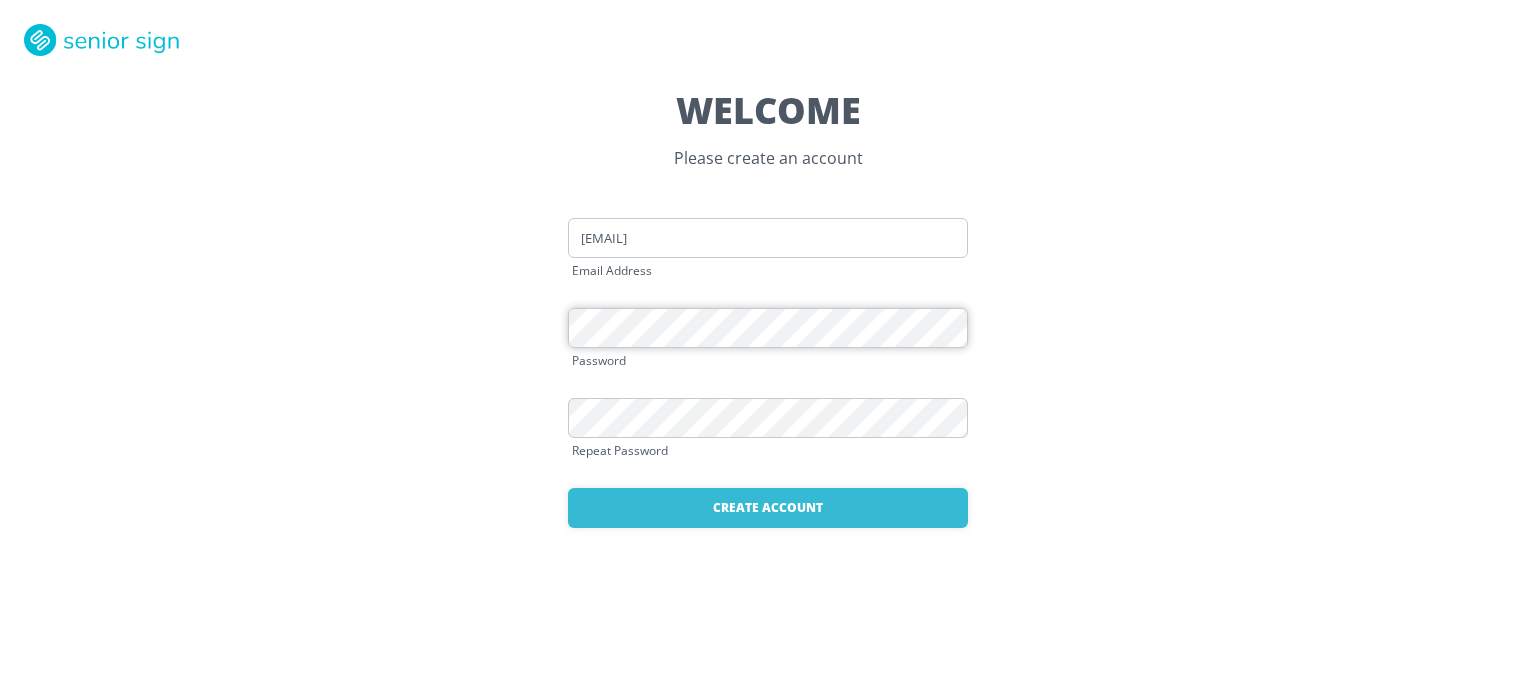 click on "WELCOME Please create an account [EMAIL] Email Address Password Repeat Password Create Account Already have an account? Login here" at bounding box center (768, 347) 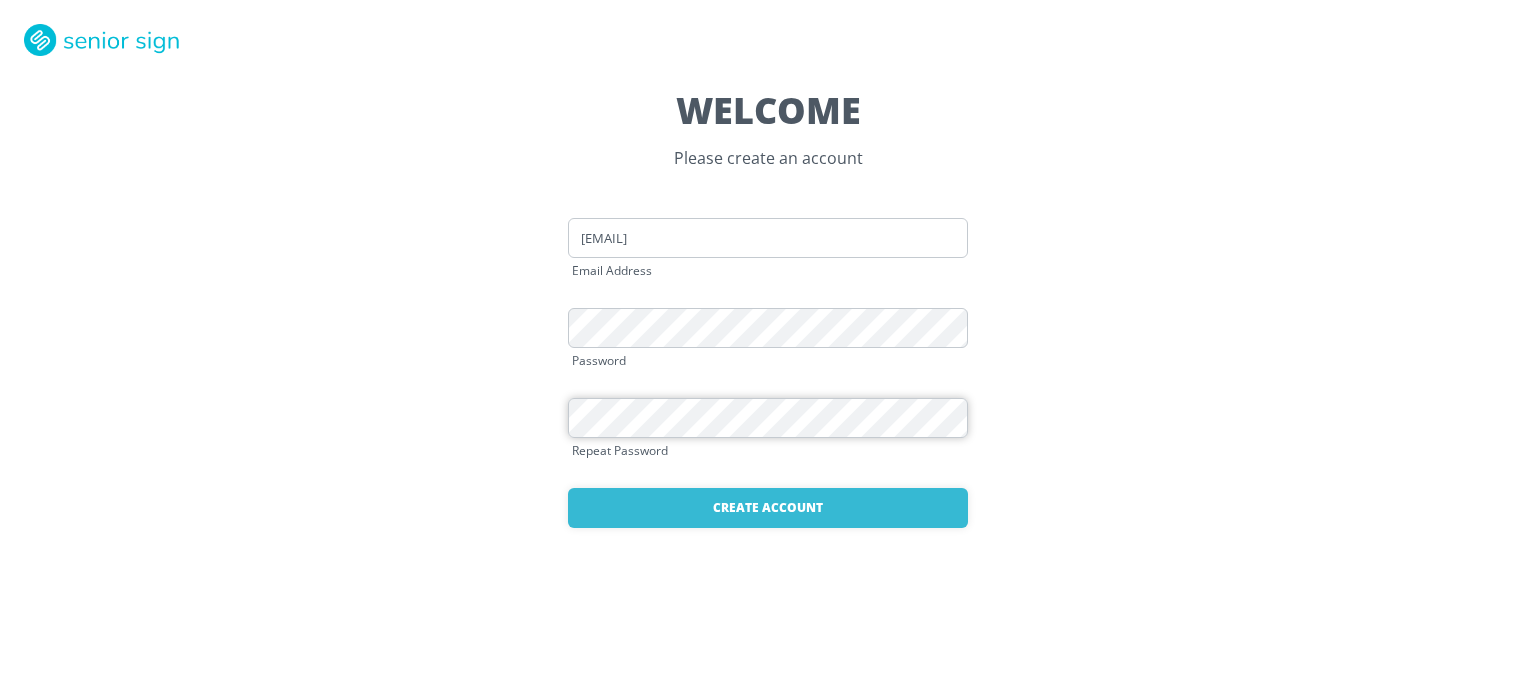 click on "WELCOME Please create an account ecwj3@aol.com Email Address Password Repeat Password Create Account Already have an account?  Login here" at bounding box center (768, 347) 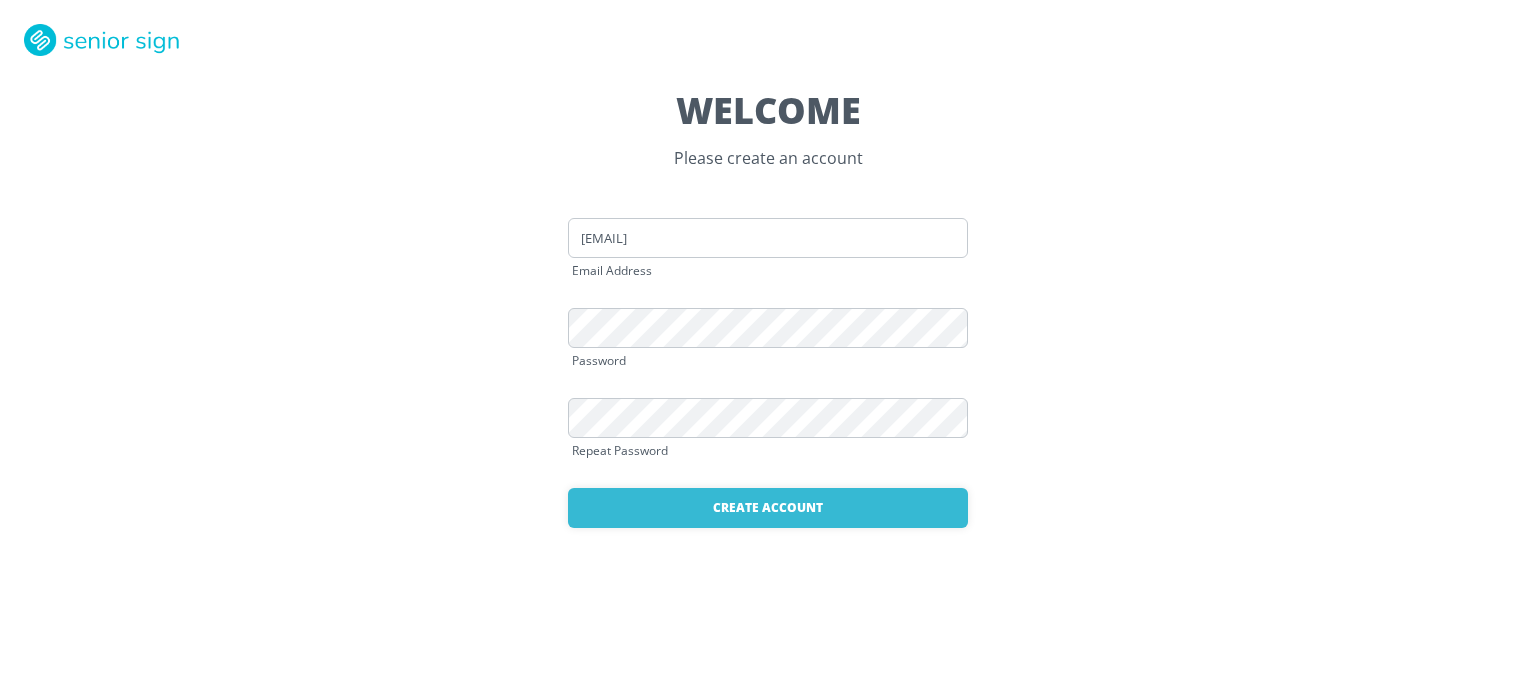 drag, startPoint x: 638, startPoint y: 350, endPoint x: 532, endPoint y: 306, distance: 114.76933 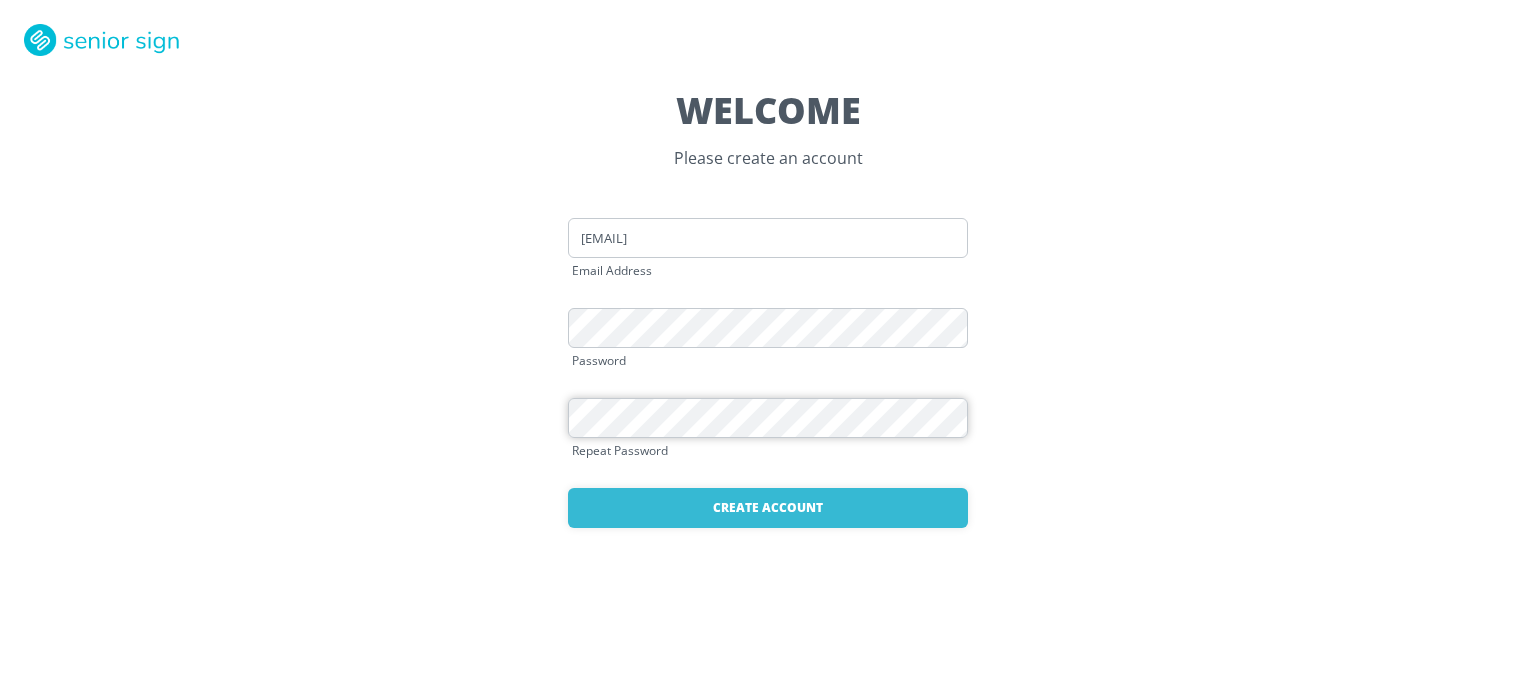 click on "WELCOME Please create an account ecwj3@aol.com Email Address Password Repeat Password Create Account Already have an account?  Login here" at bounding box center [768, 347] 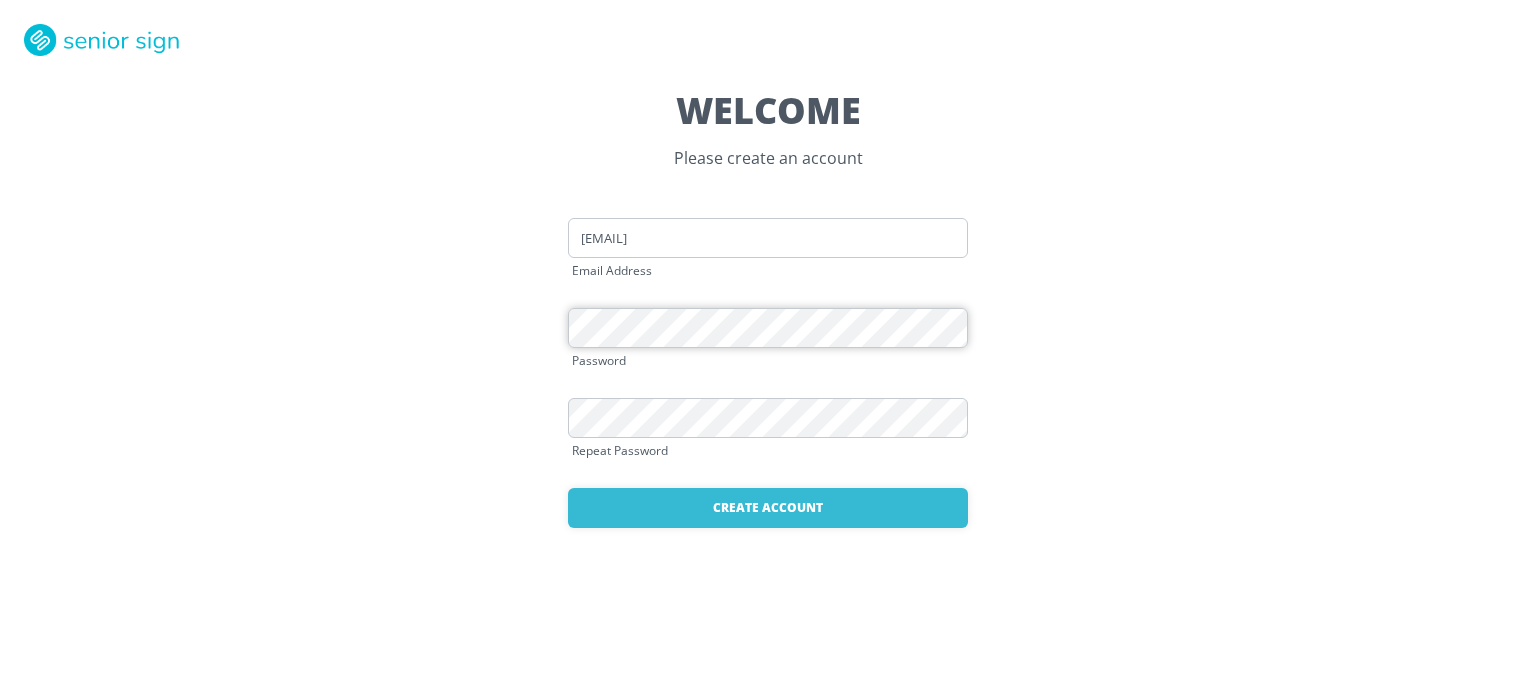 click on "WELCOME Please create an account ecwj3@aol.com Email Address Password Repeat Password Create Account Already have an account?  Login here" at bounding box center (768, 347) 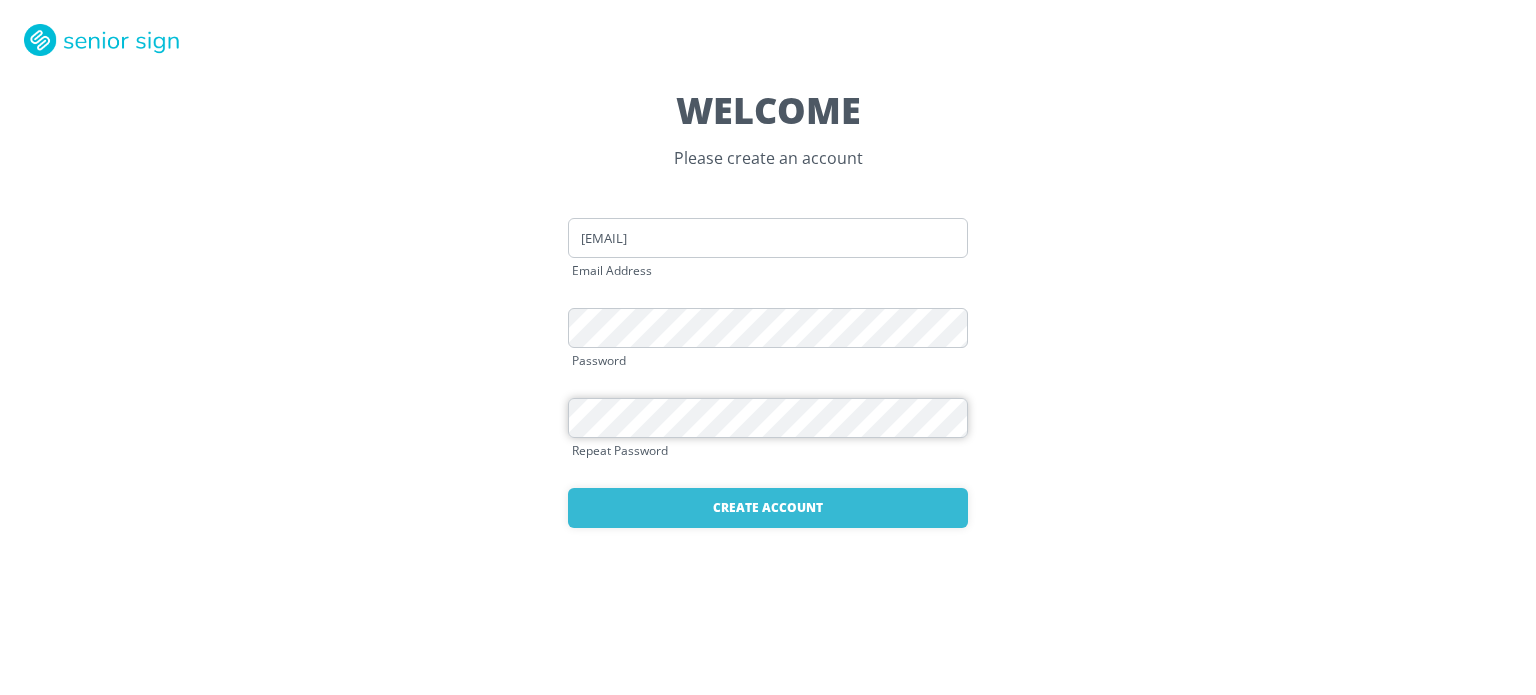 click on "WELCOME Please create an account ecwj3@aol.com Email Address Password Repeat Password Create Account Already have an account?  Login here" at bounding box center (768, 347) 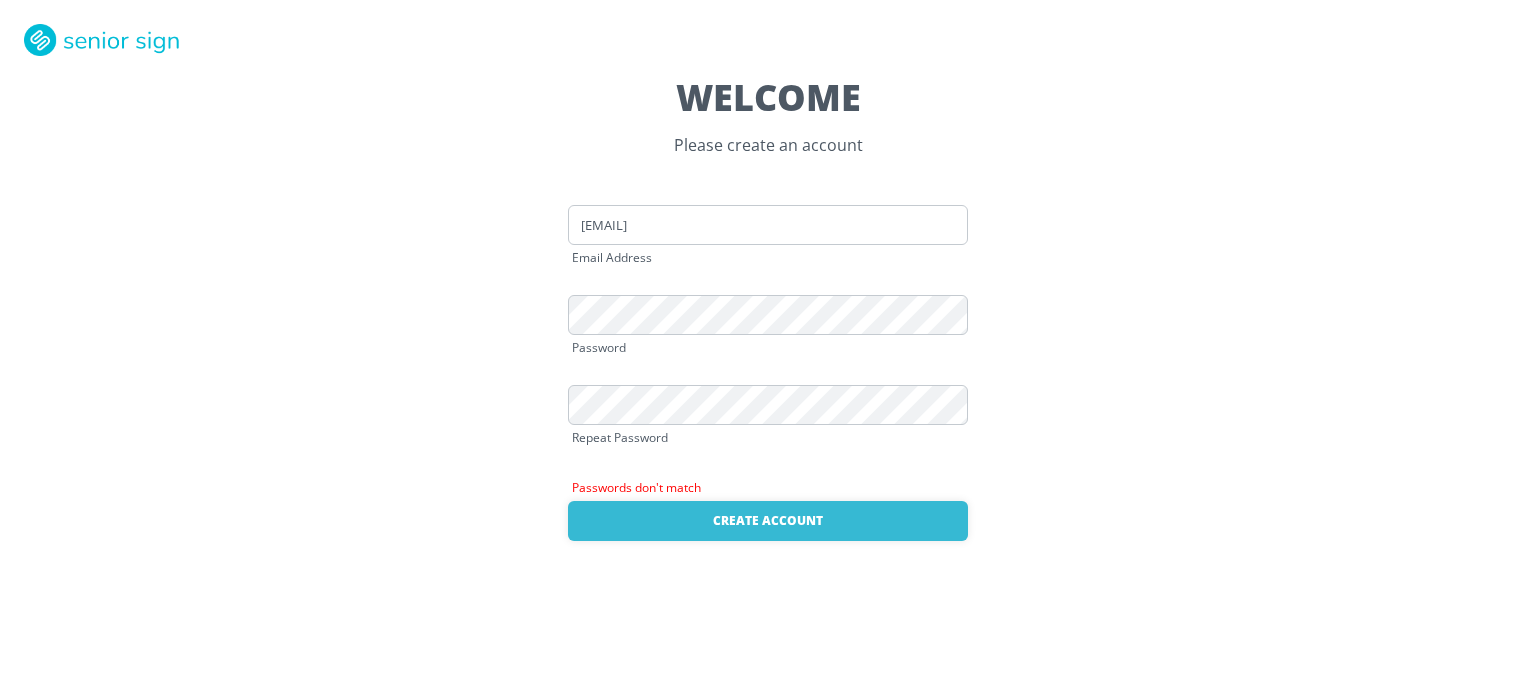 click on "Password" at bounding box center [768, 348] 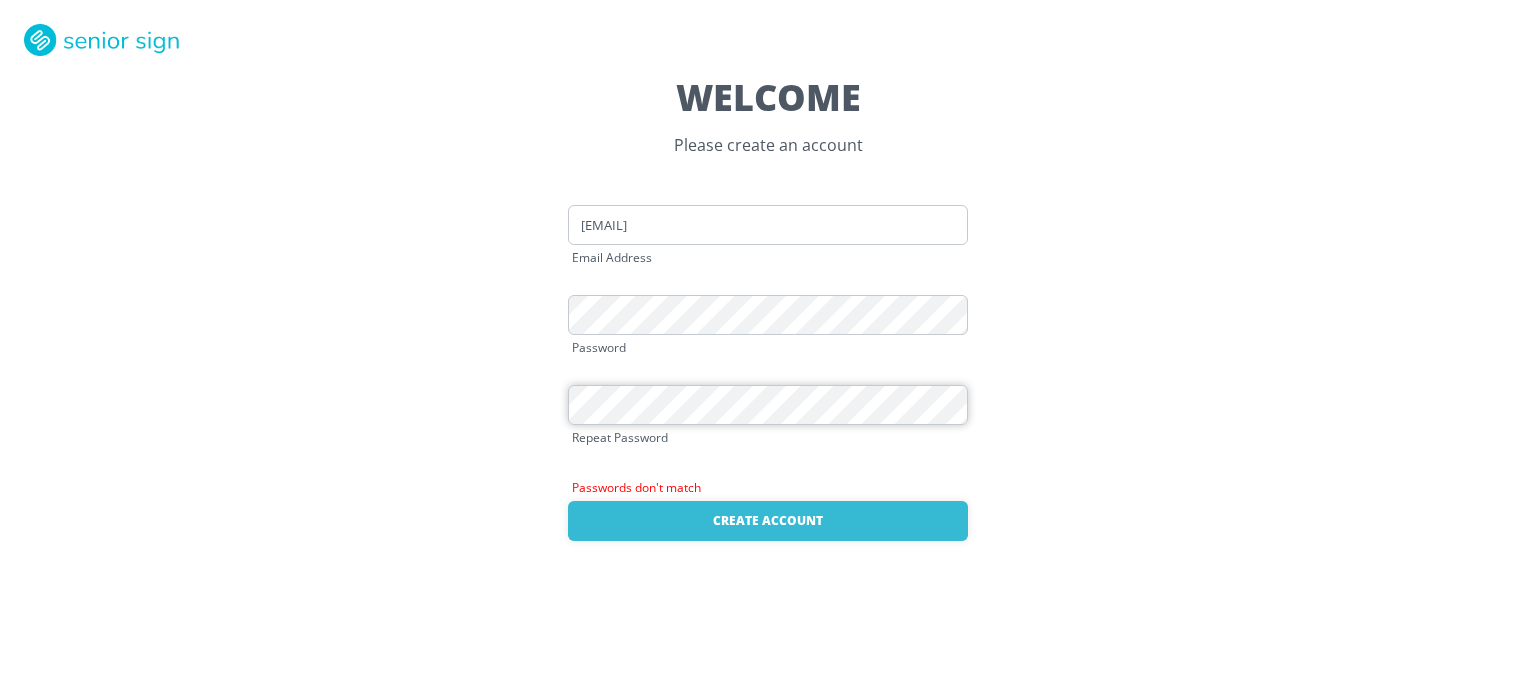 click on "Create Account" at bounding box center [768, 521] 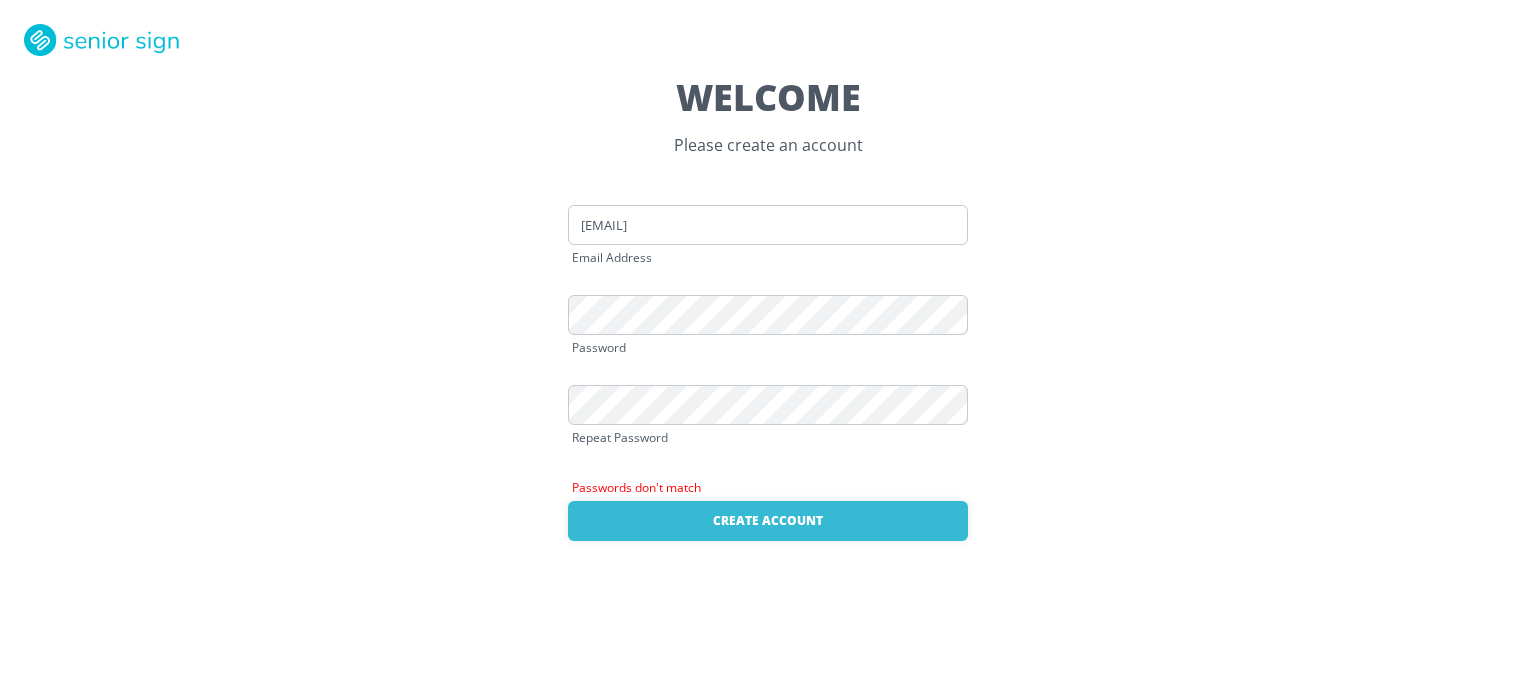 click on "Repeat Password" at bounding box center [599, 348] 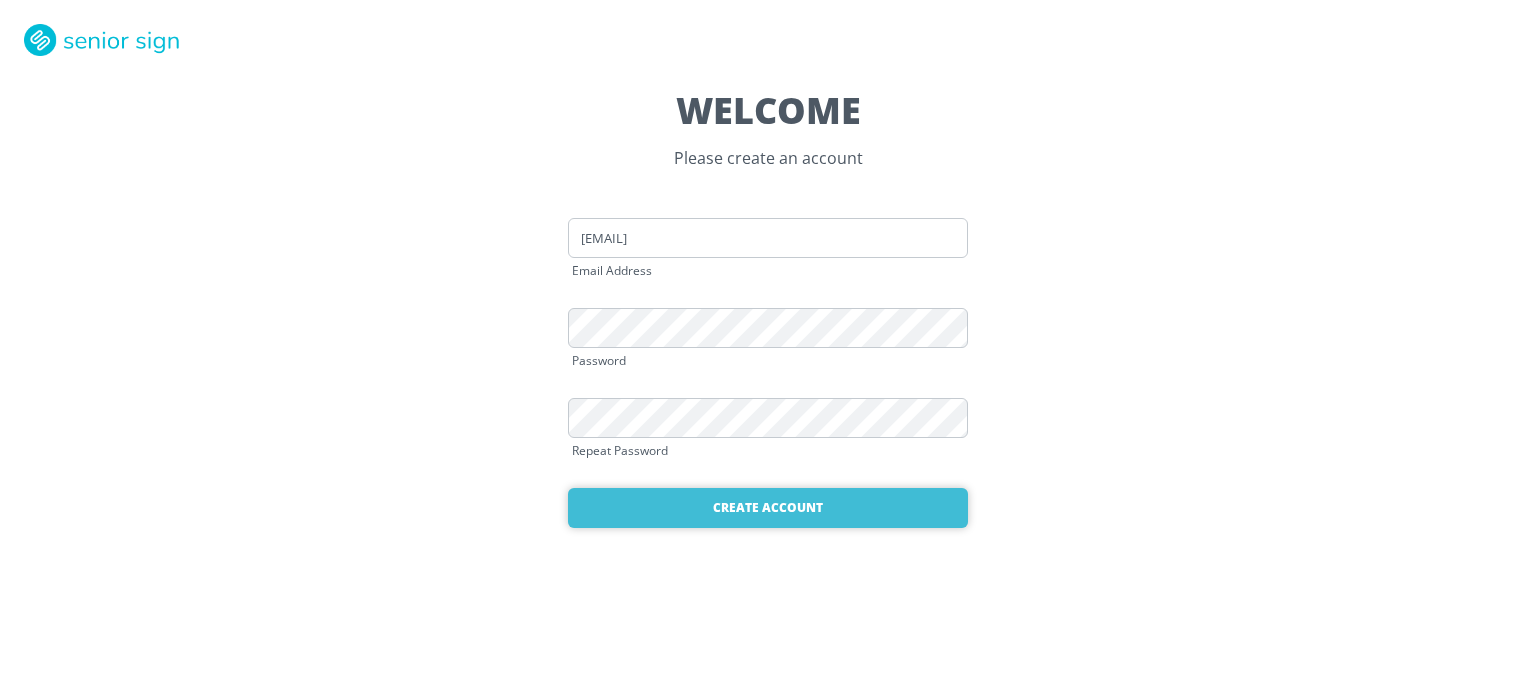 scroll, scrollTop: 0, scrollLeft: 0, axis: both 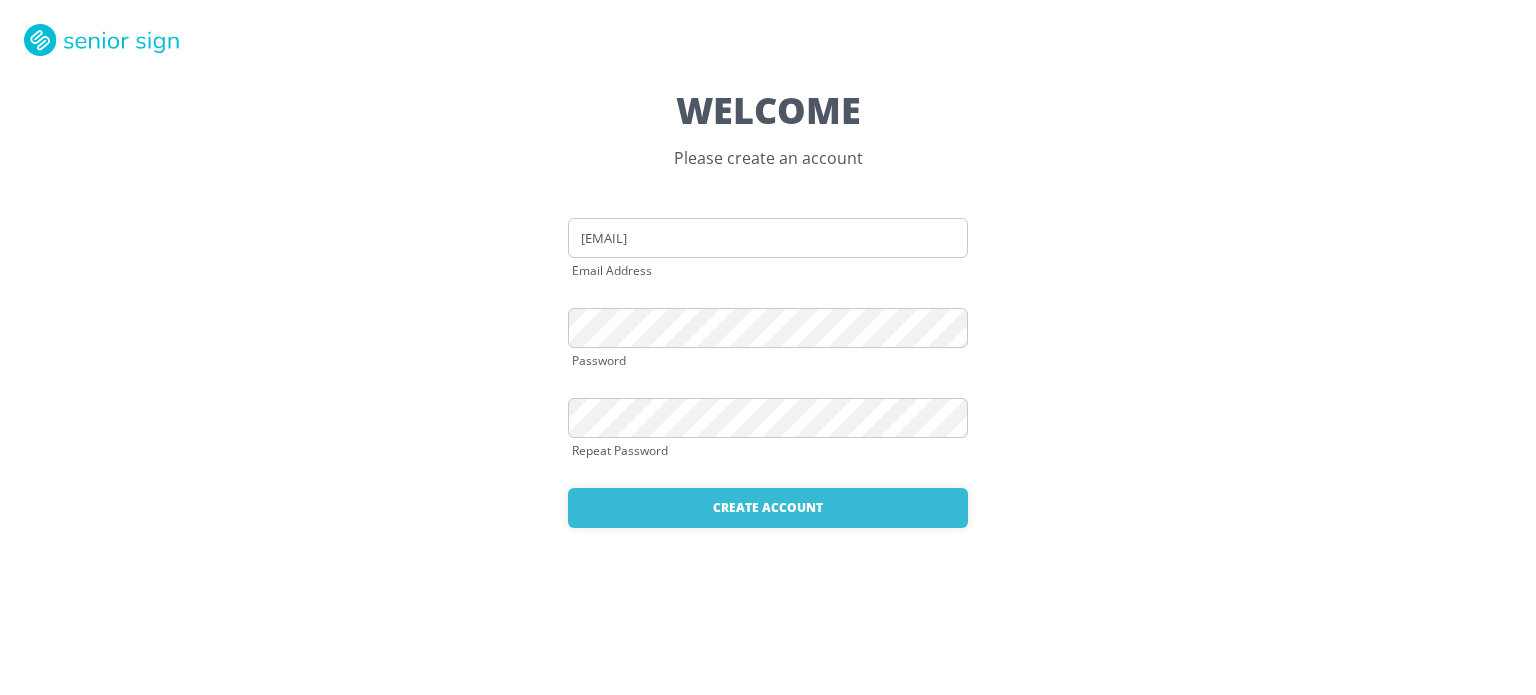 click on "WELCOME Please create an account ecwj3@aol.com Email Address Password Repeat Password Create Account Already have an account?  Login here" at bounding box center (768, 347) 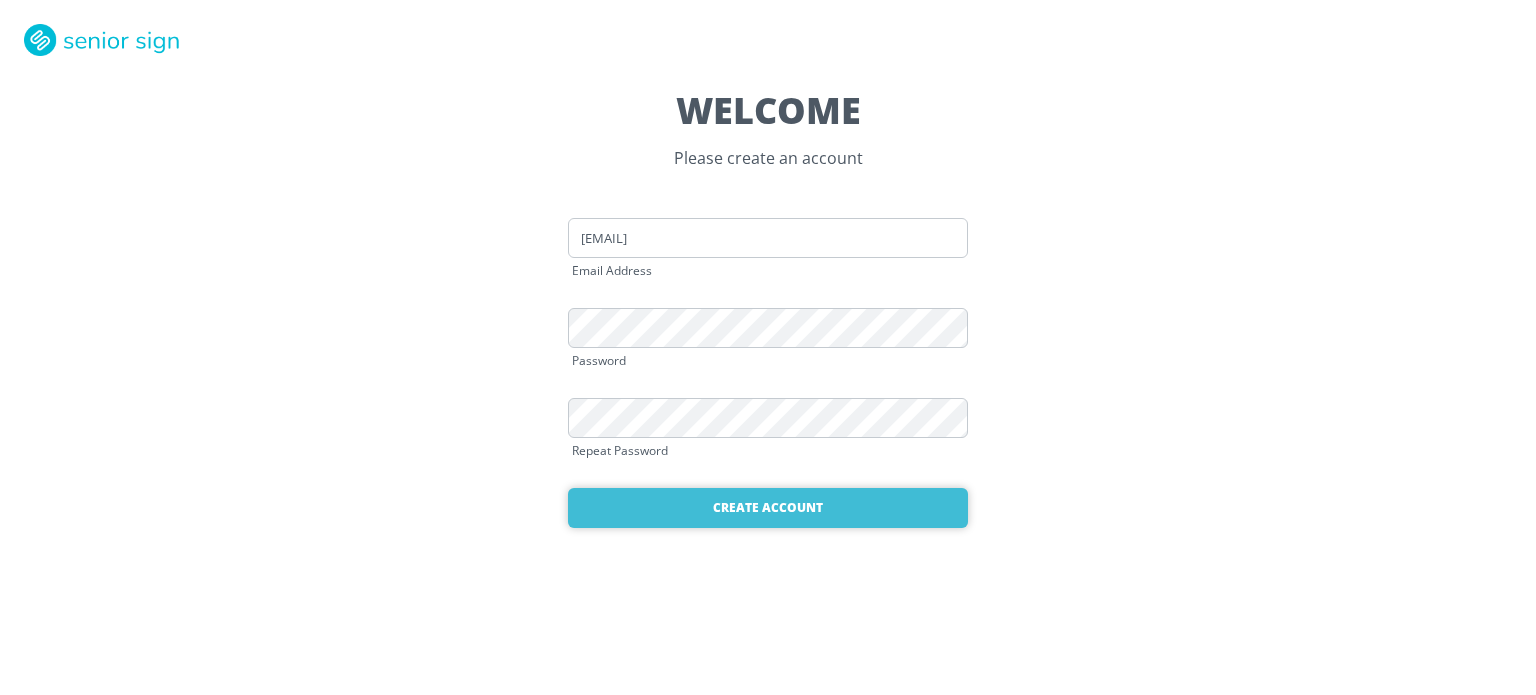 click on "Create Account" at bounding box center (768, 508) 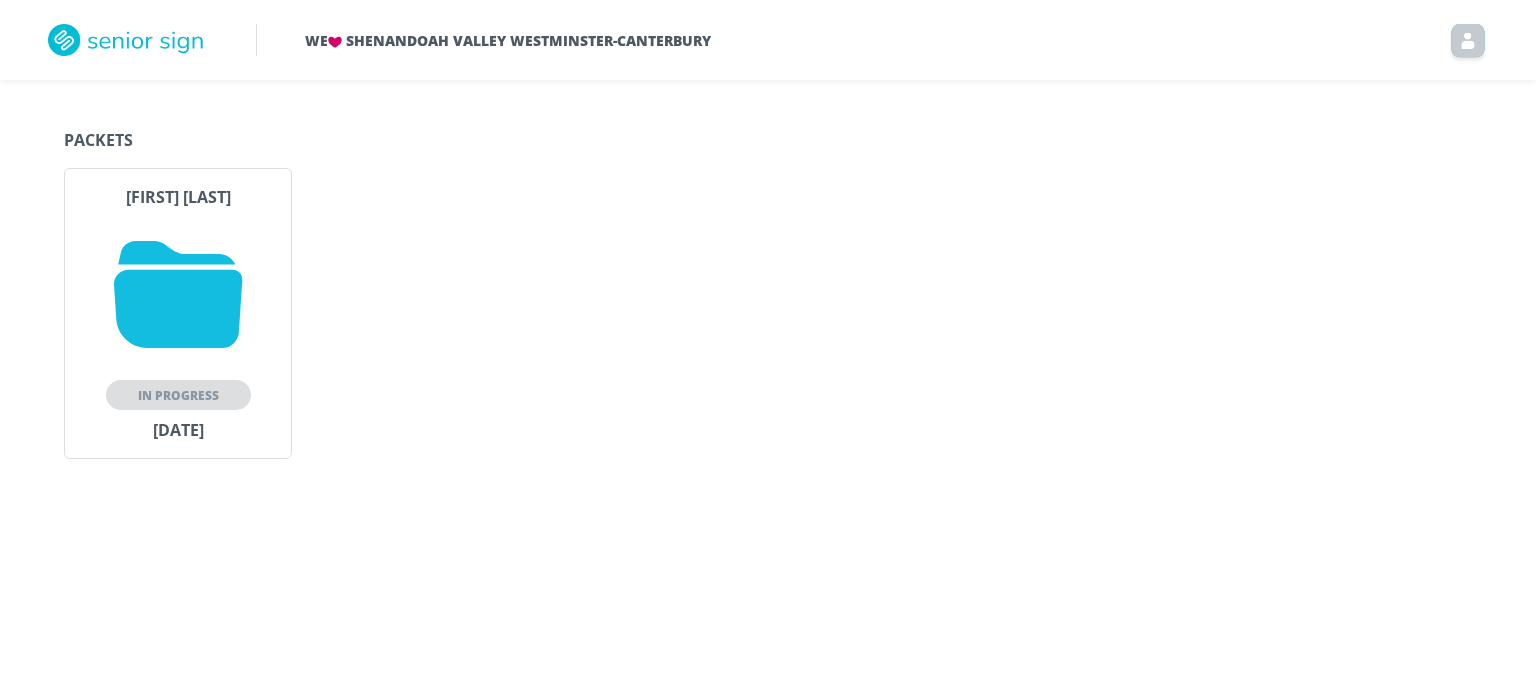 click on "In Progress" at bounding box center [178, 395] 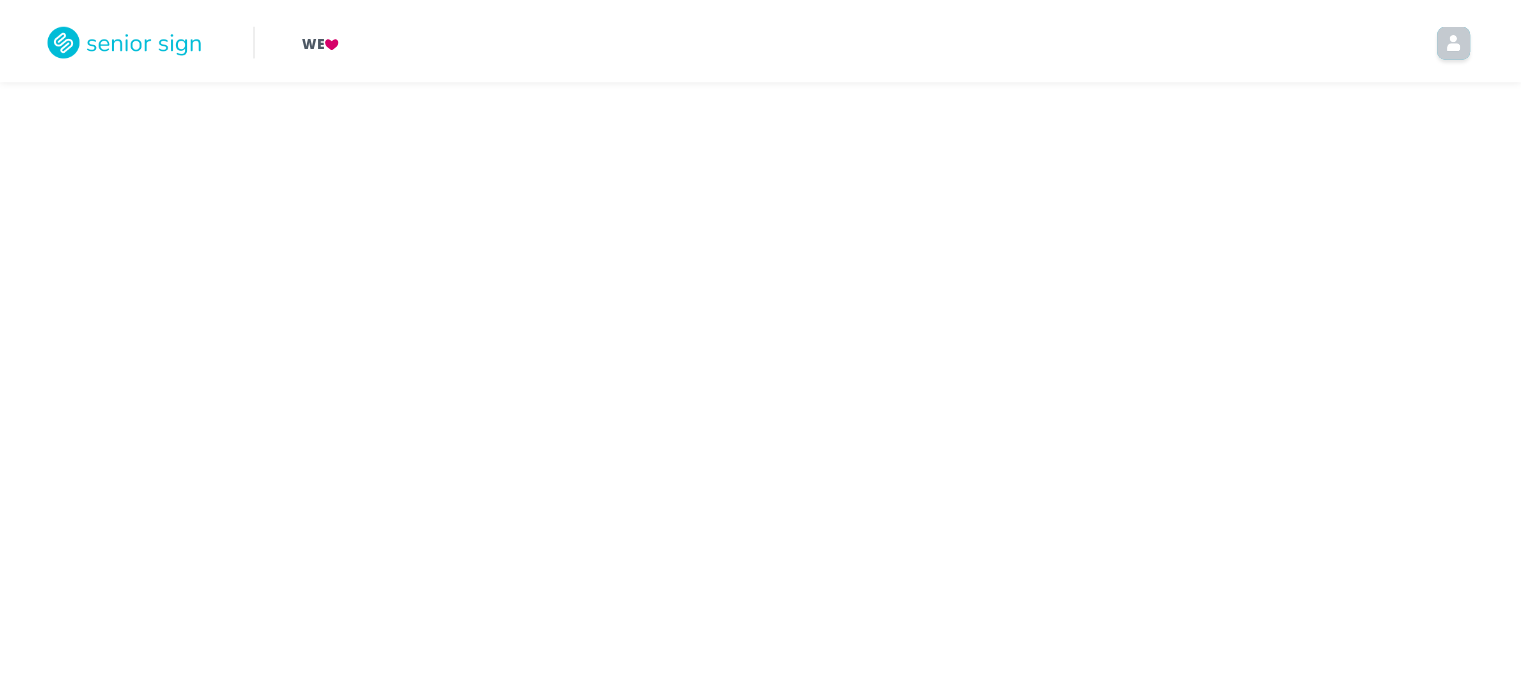 scroll, scrollTop: 0, scrollLeft: 0, axis: both 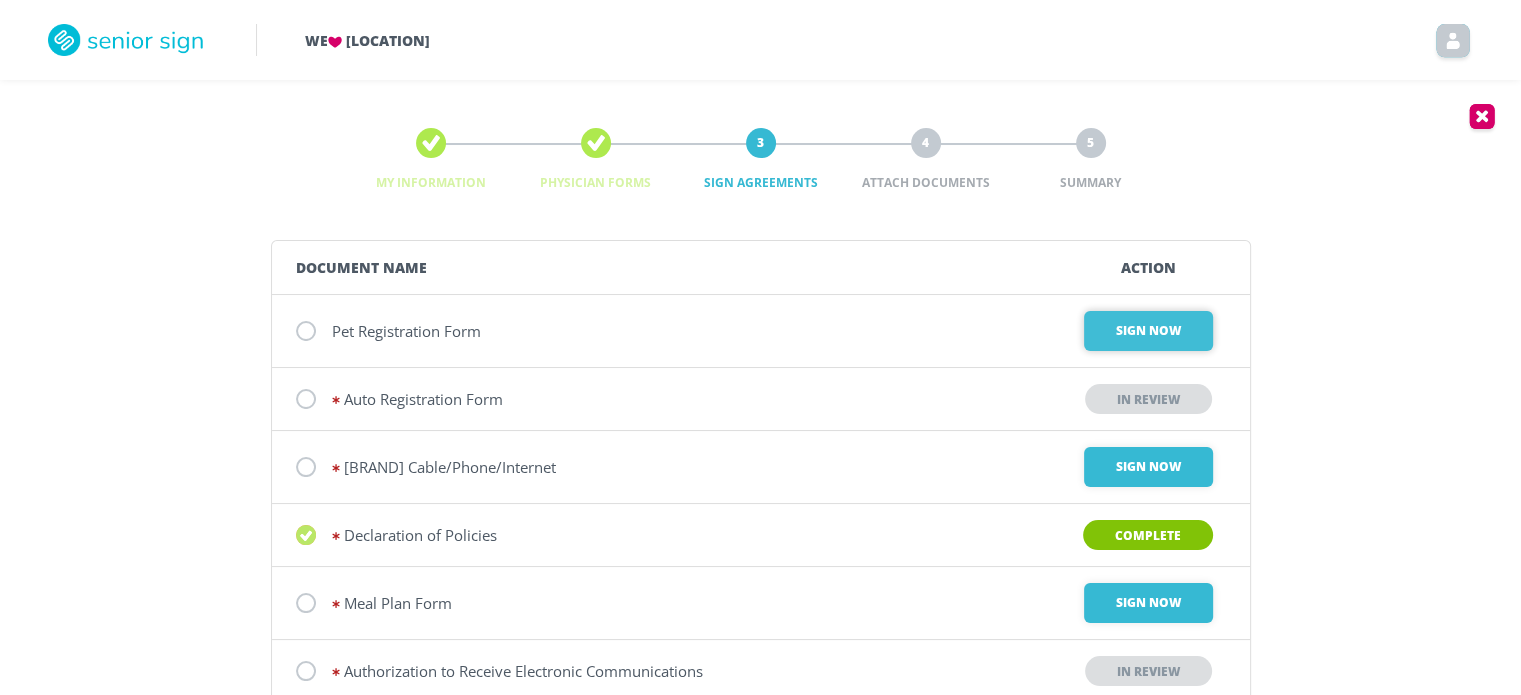 click on "Sign Now" at bounding box center [1148, 331] 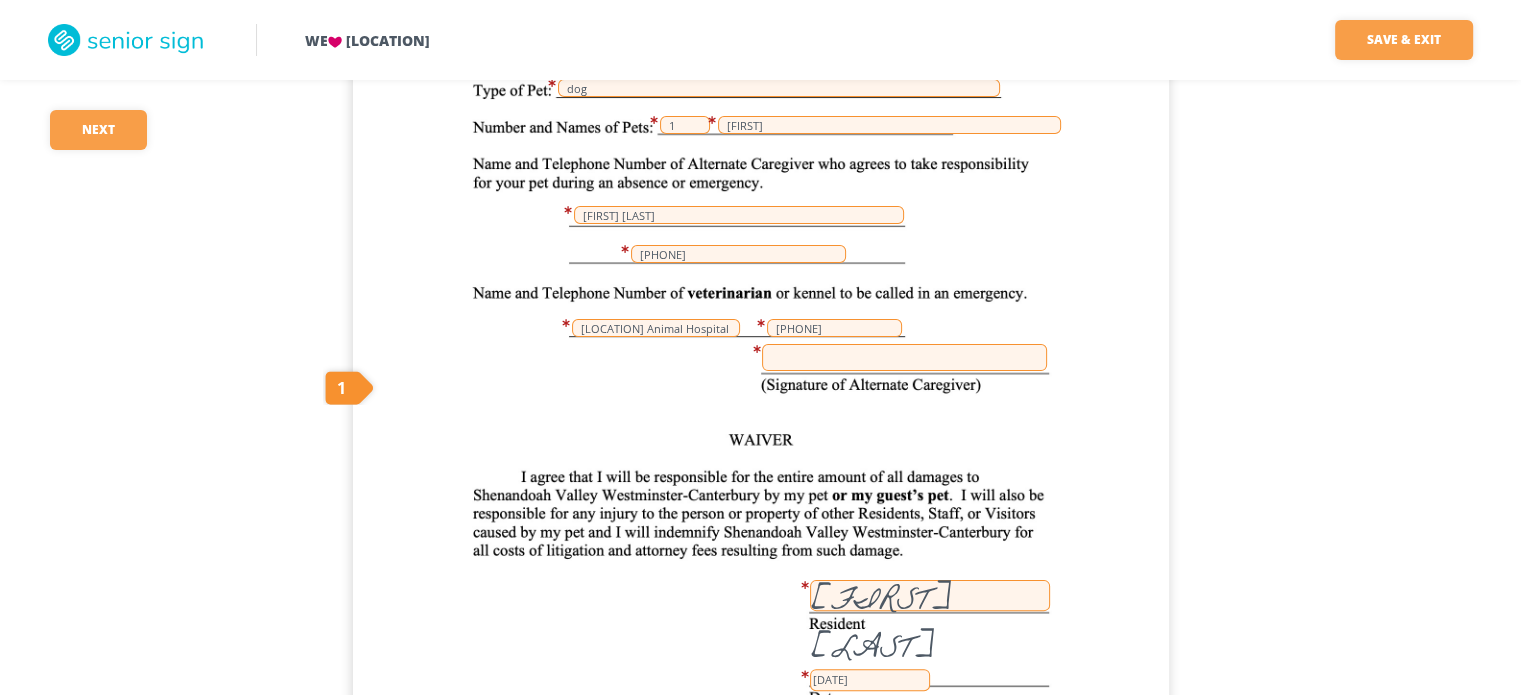 scroll, scrollTop: 362, scrollLeft: 0, axis: vertical 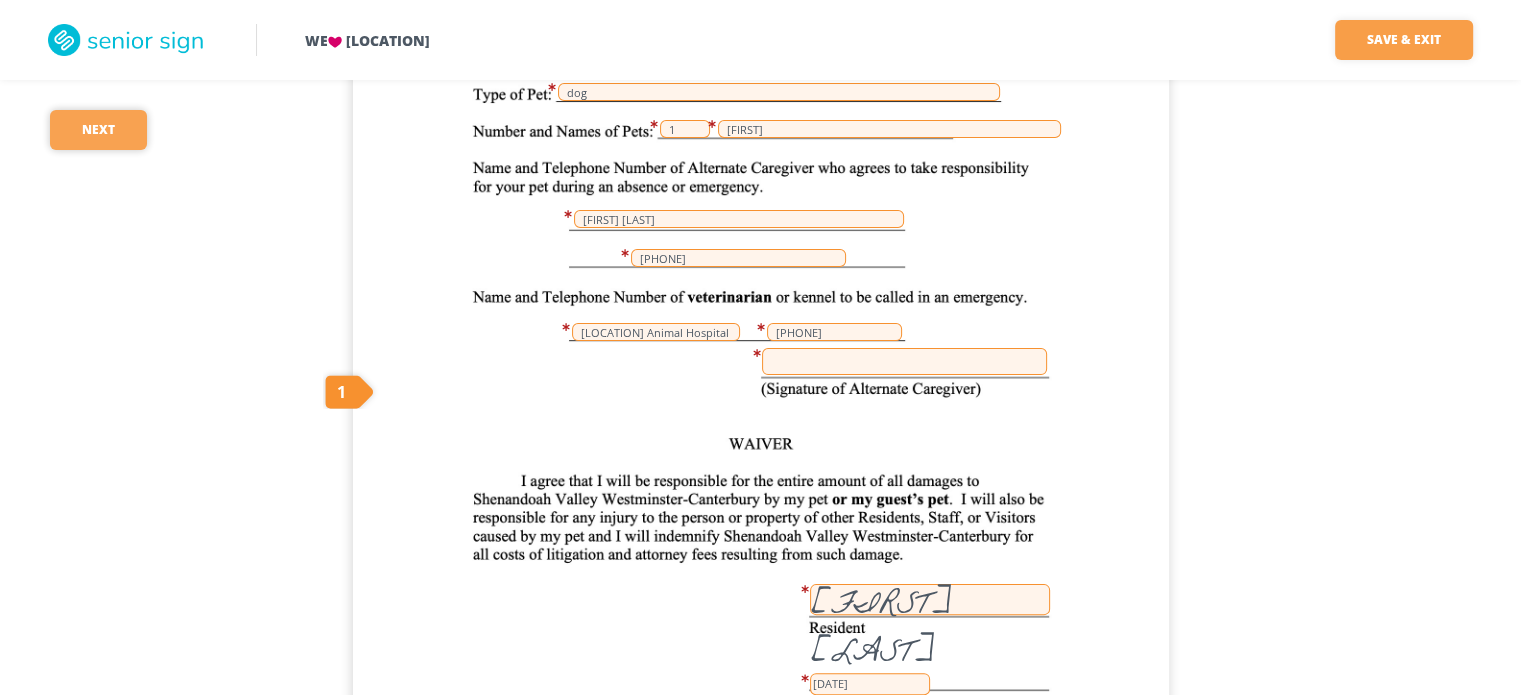 click on "Next" at bounding box center (98, 130) 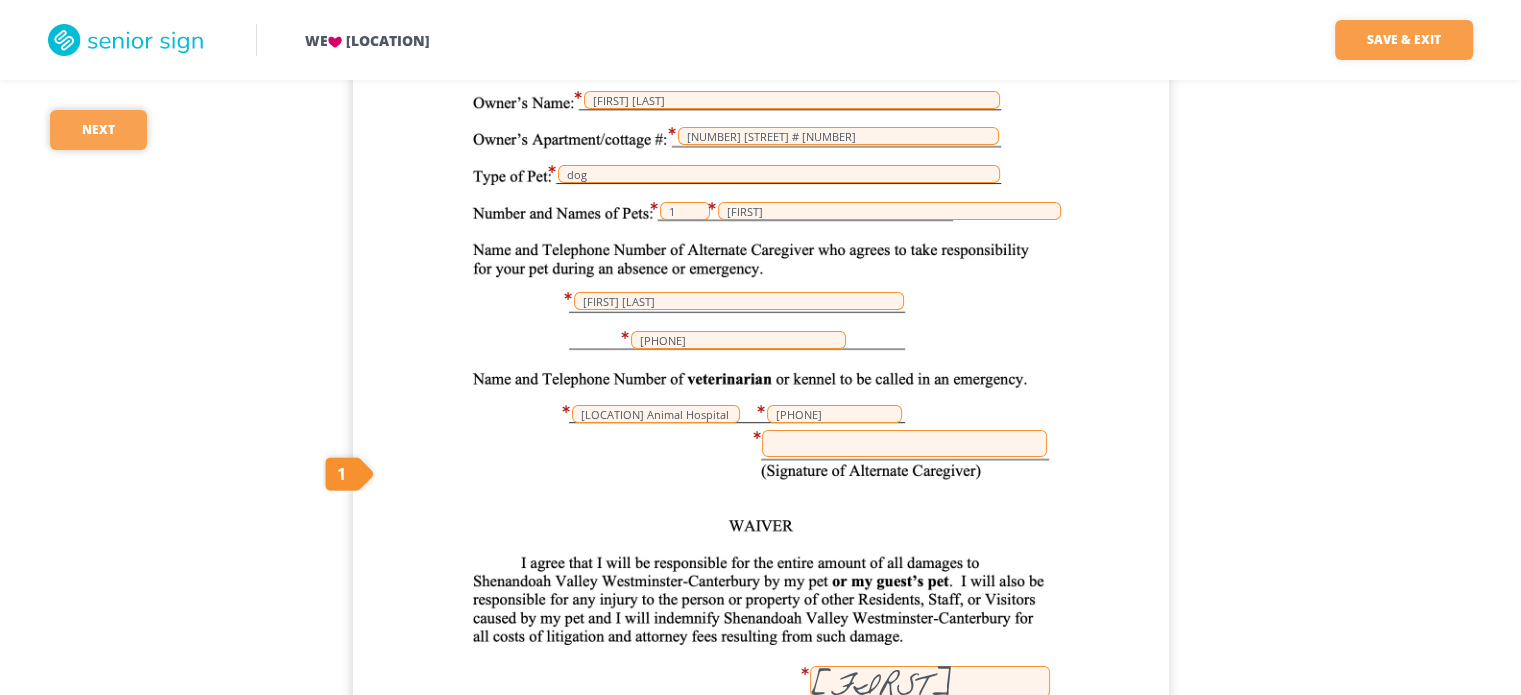 scroll, scrollTop: 280, scrollLeft: 0, axis: vertical 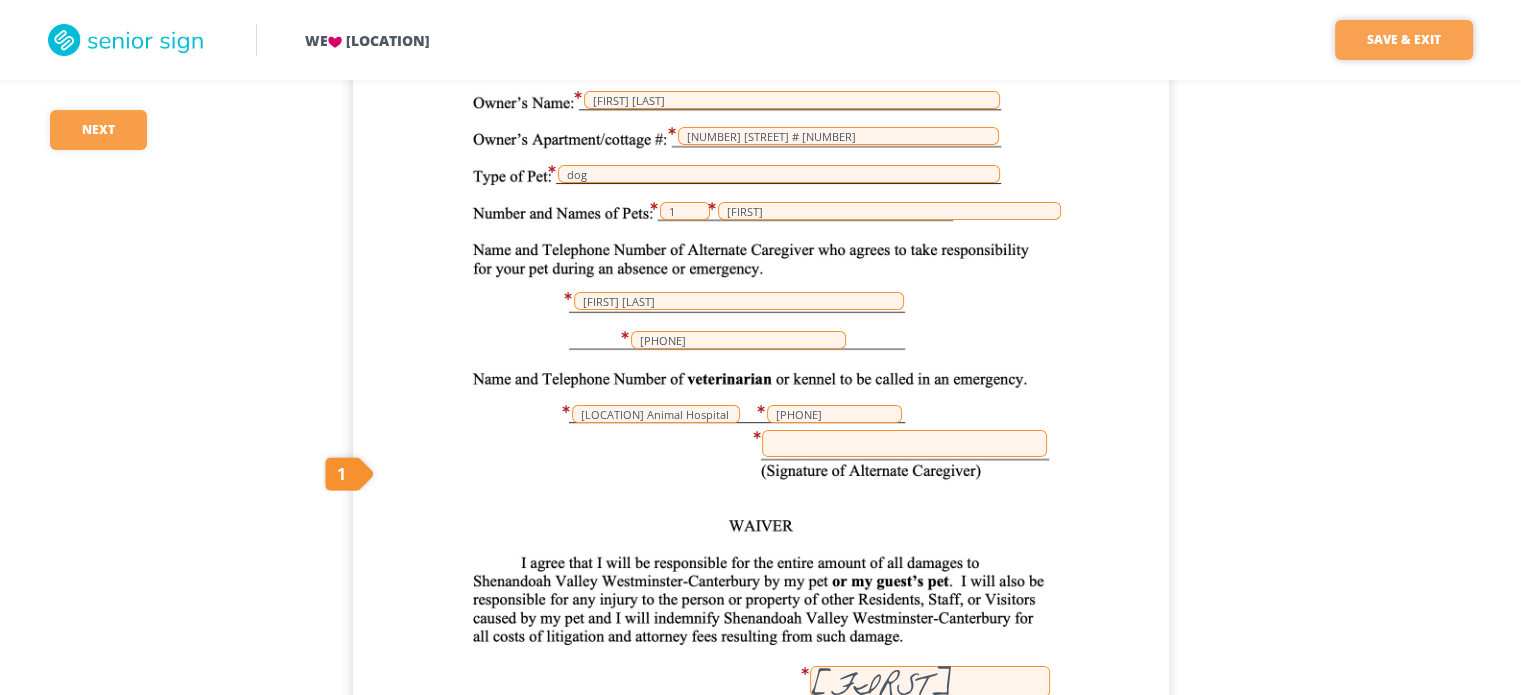 click on "Save & Exit" at bounding box center (1404, 40) 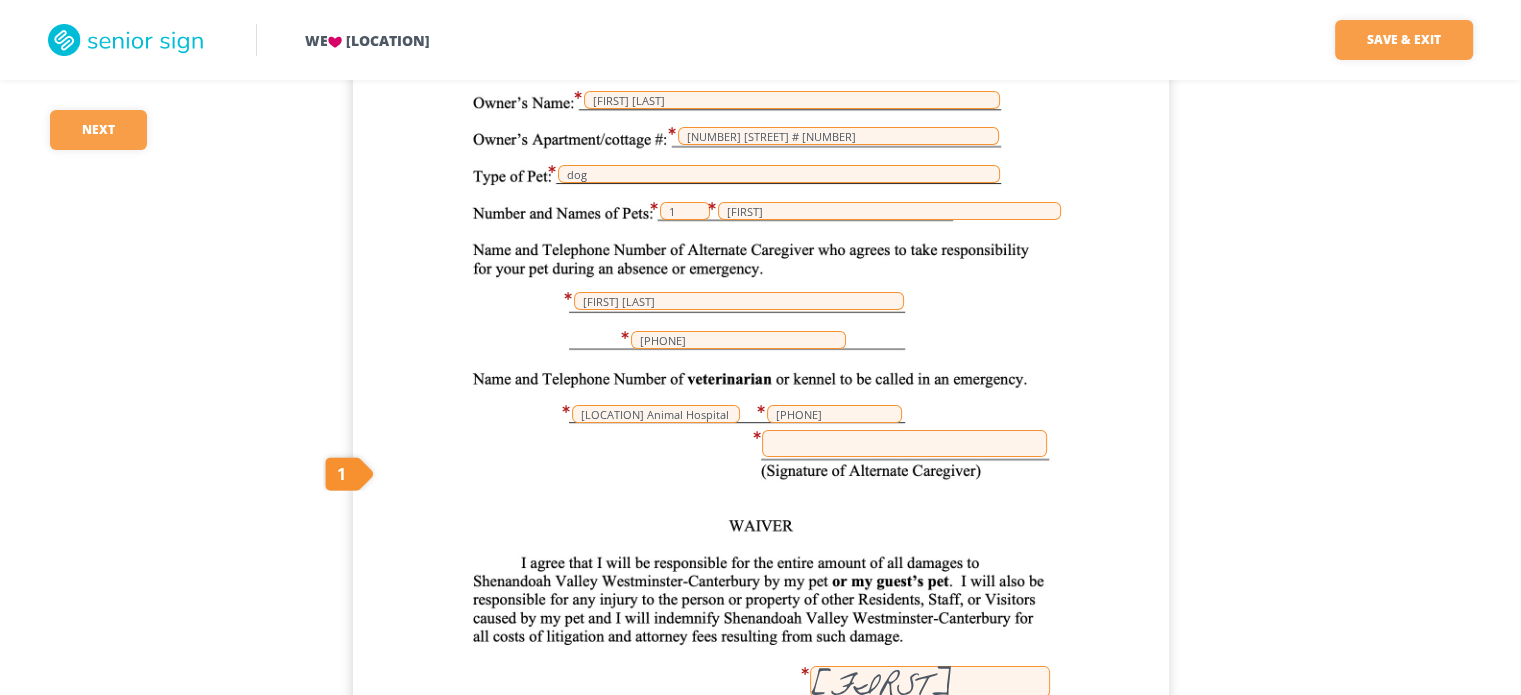 scroll, scrollTop: 0, scrollLeft: 0, axis: both 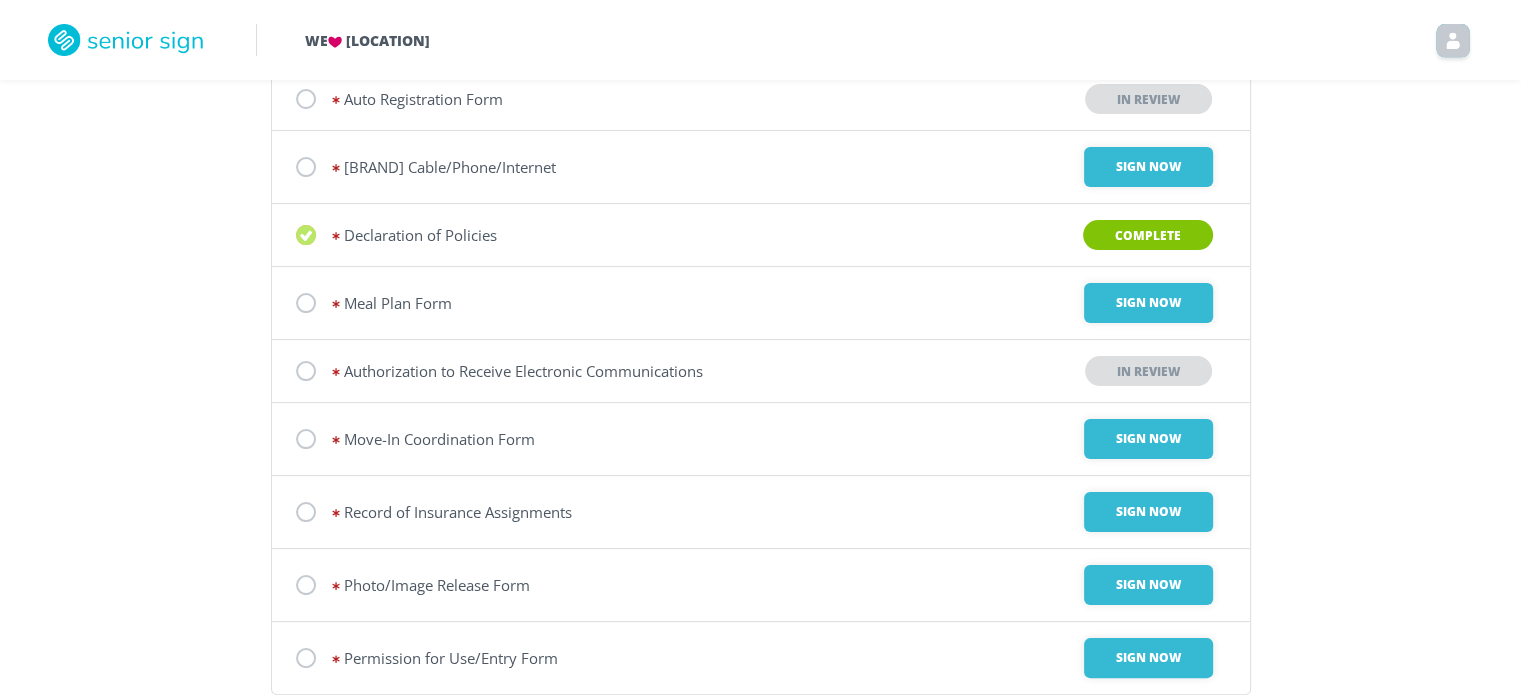 click at bounding box center (306, 31) 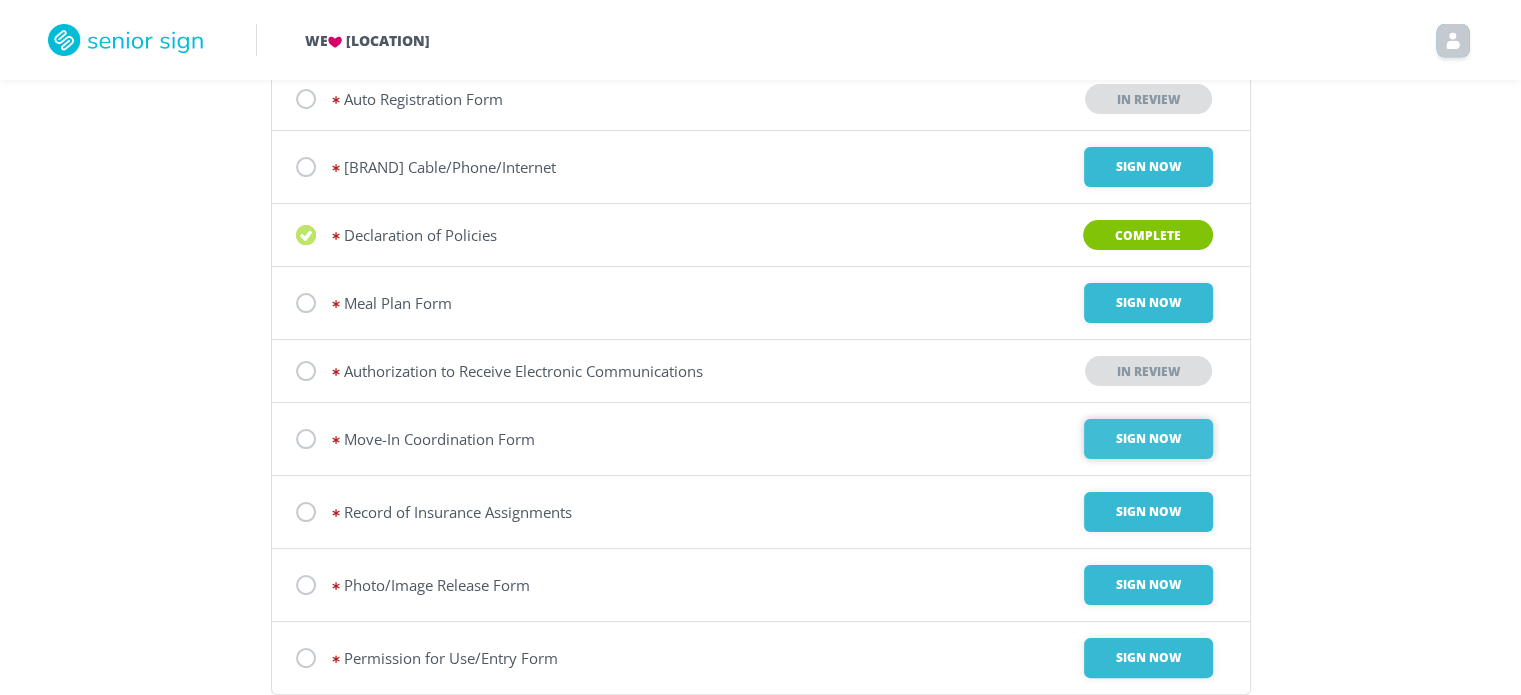 click on "Sign Now" at bounding box center [1148, 31] 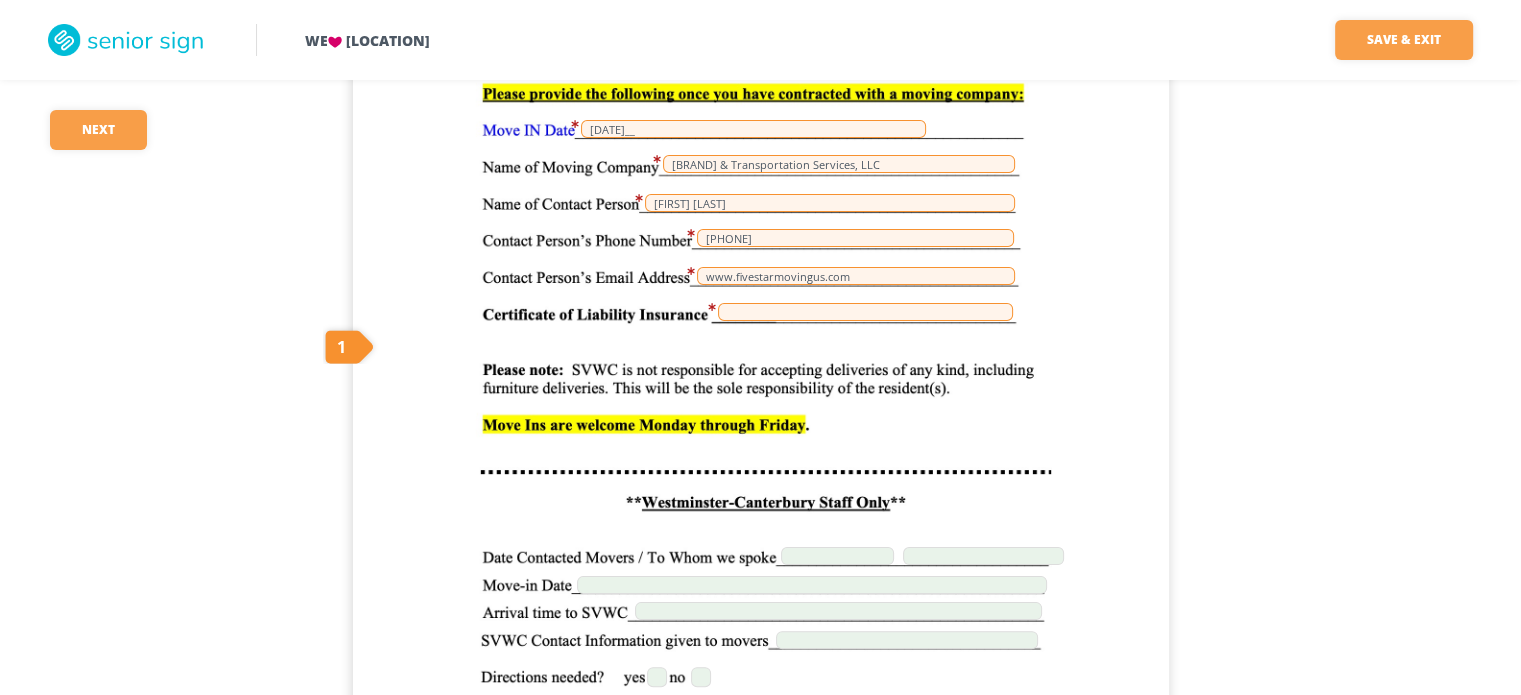 scroll, scrollTop: 332, scrollLeft: 0, axis: vertical 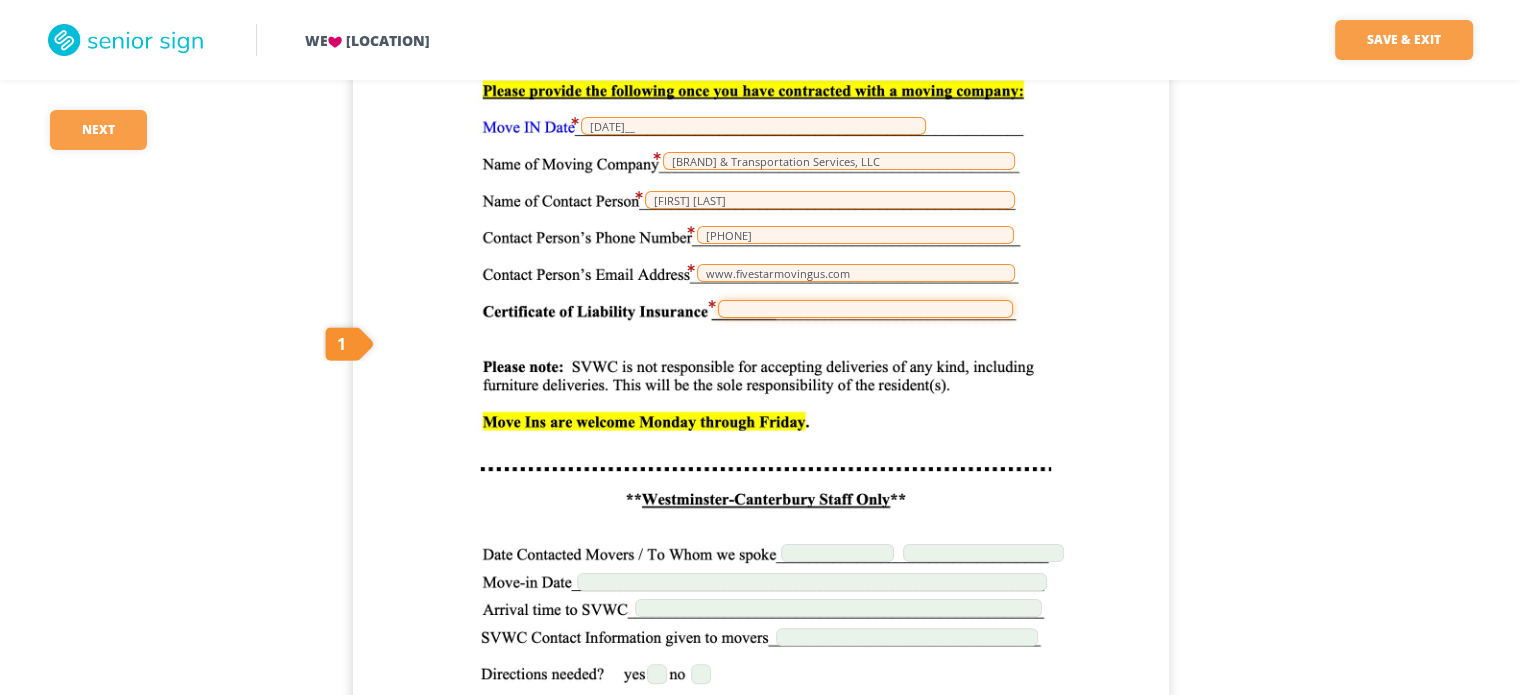 click at bounding box center [865, 309] 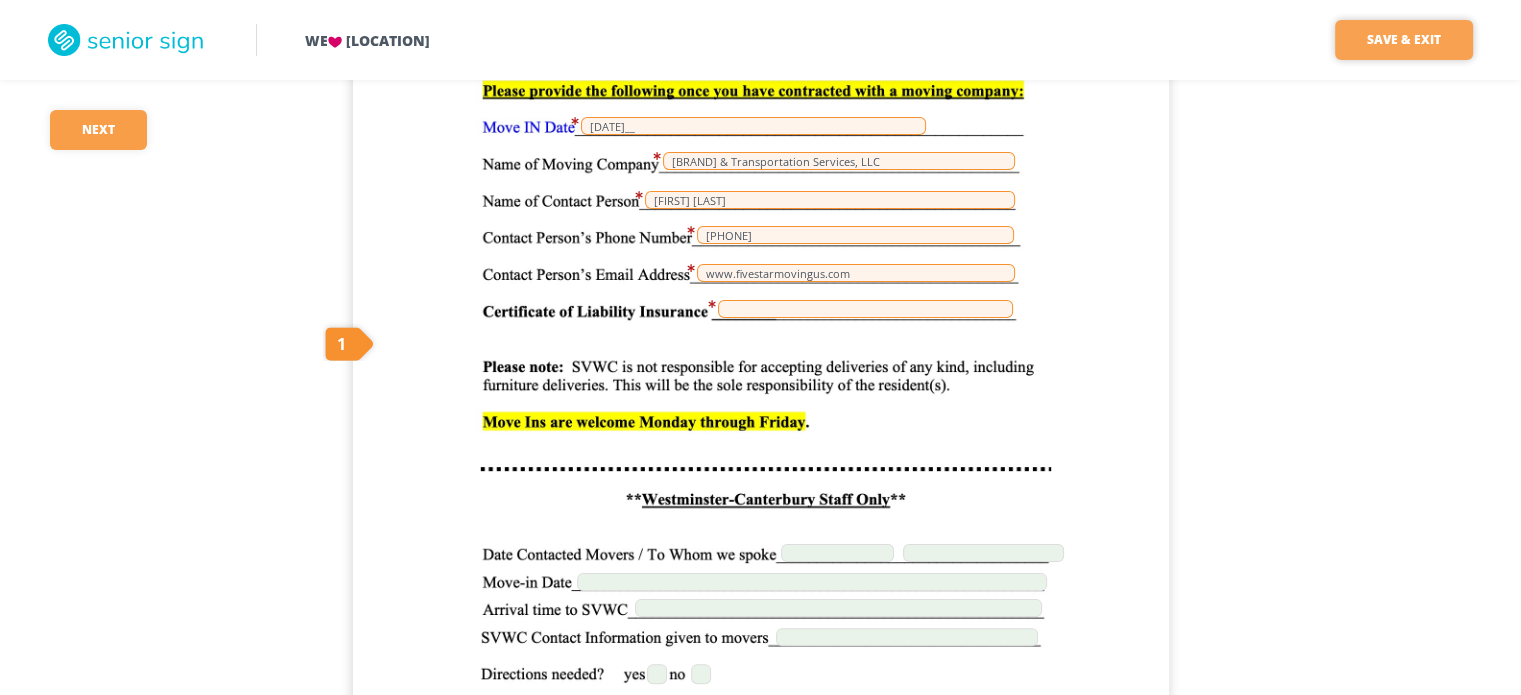 click on "Save & Exit" at bounding box center [1404, 40] 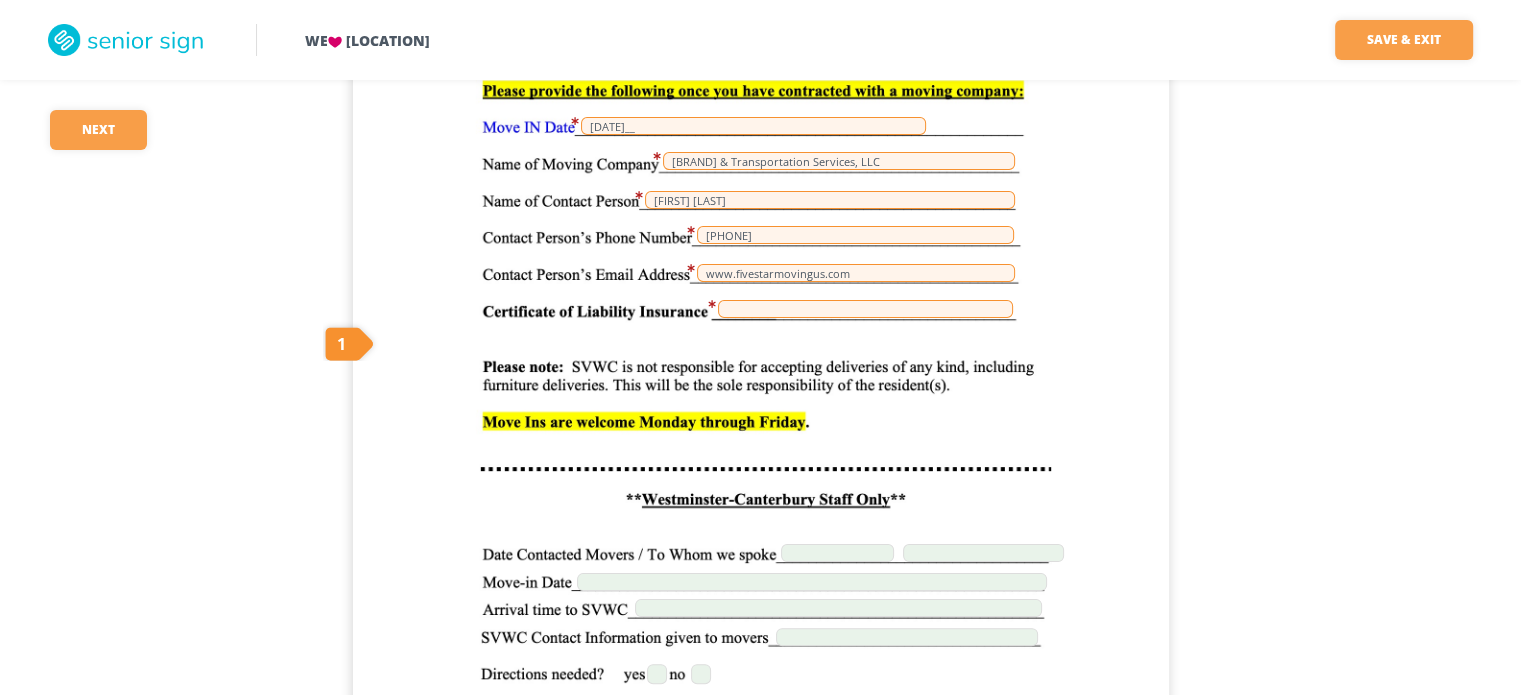 scroll, scrollTop: 0, scrollLeft: 0, axis: both 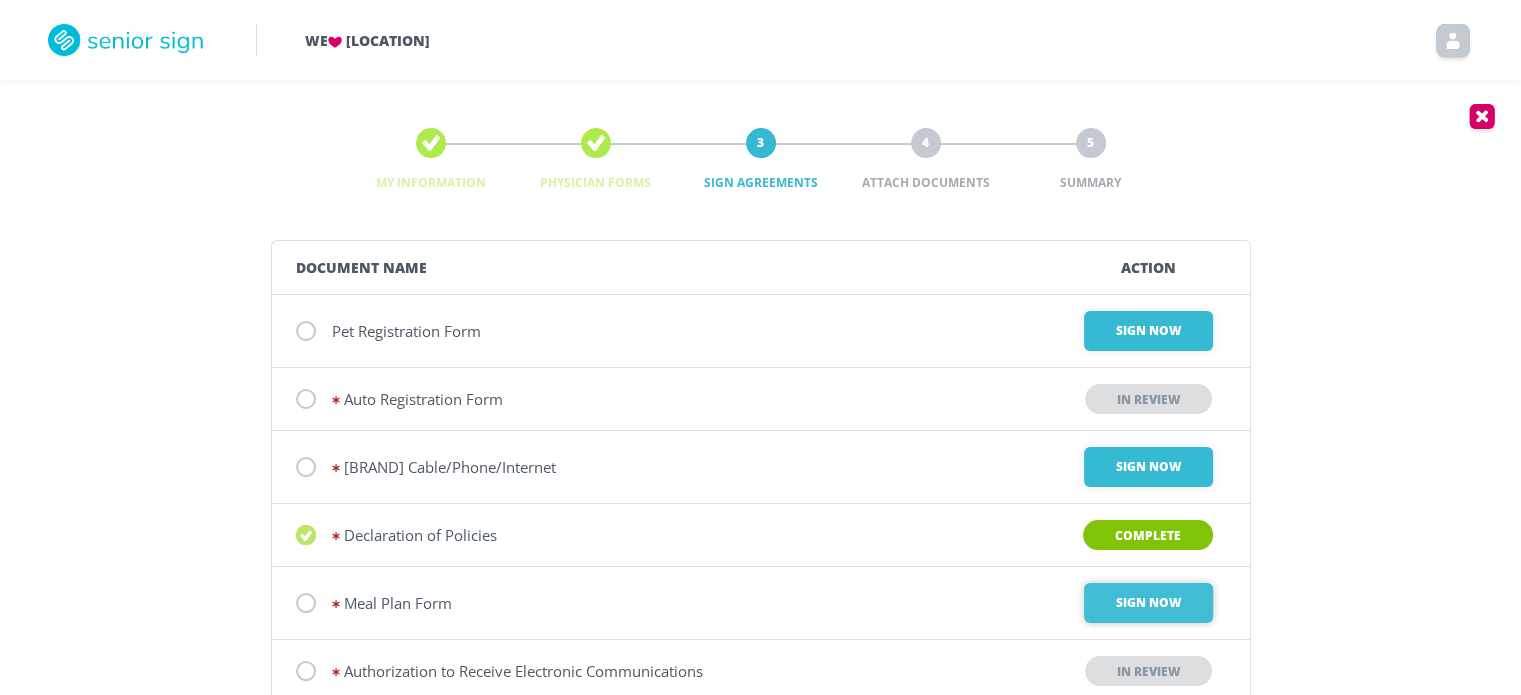 click on "Sign Now" at bounding box center [1148, 331] 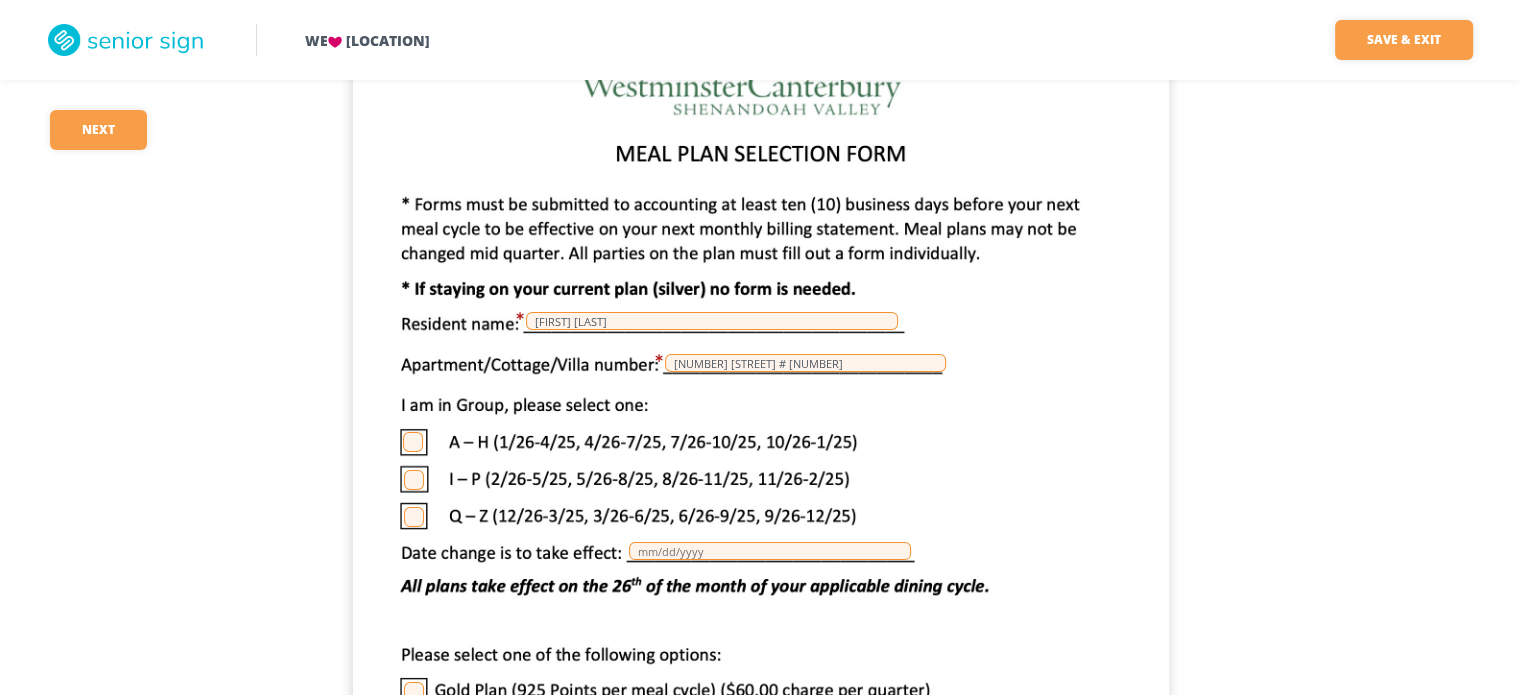 scroll, scrollTop: 178, scrollLeft: 0, axis: vertical 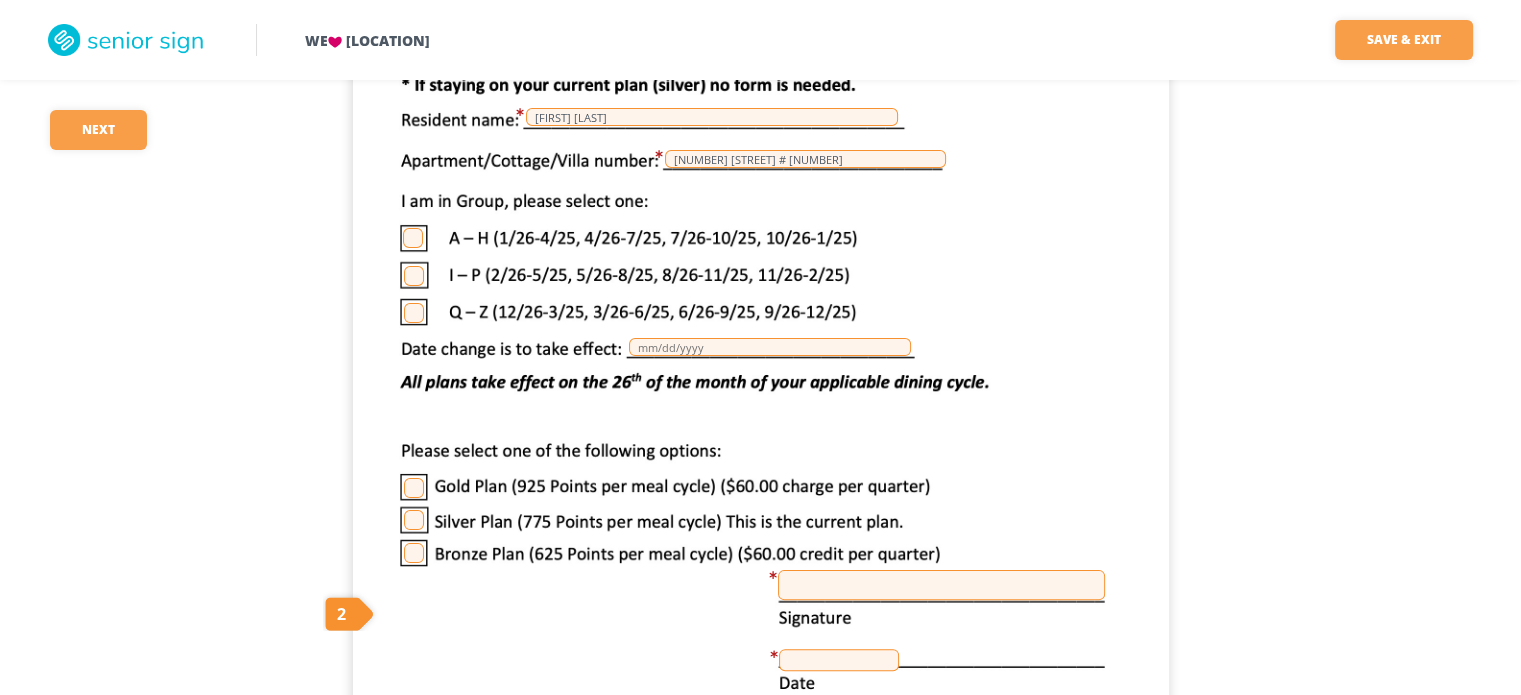 click at bounding box center [414, 520] 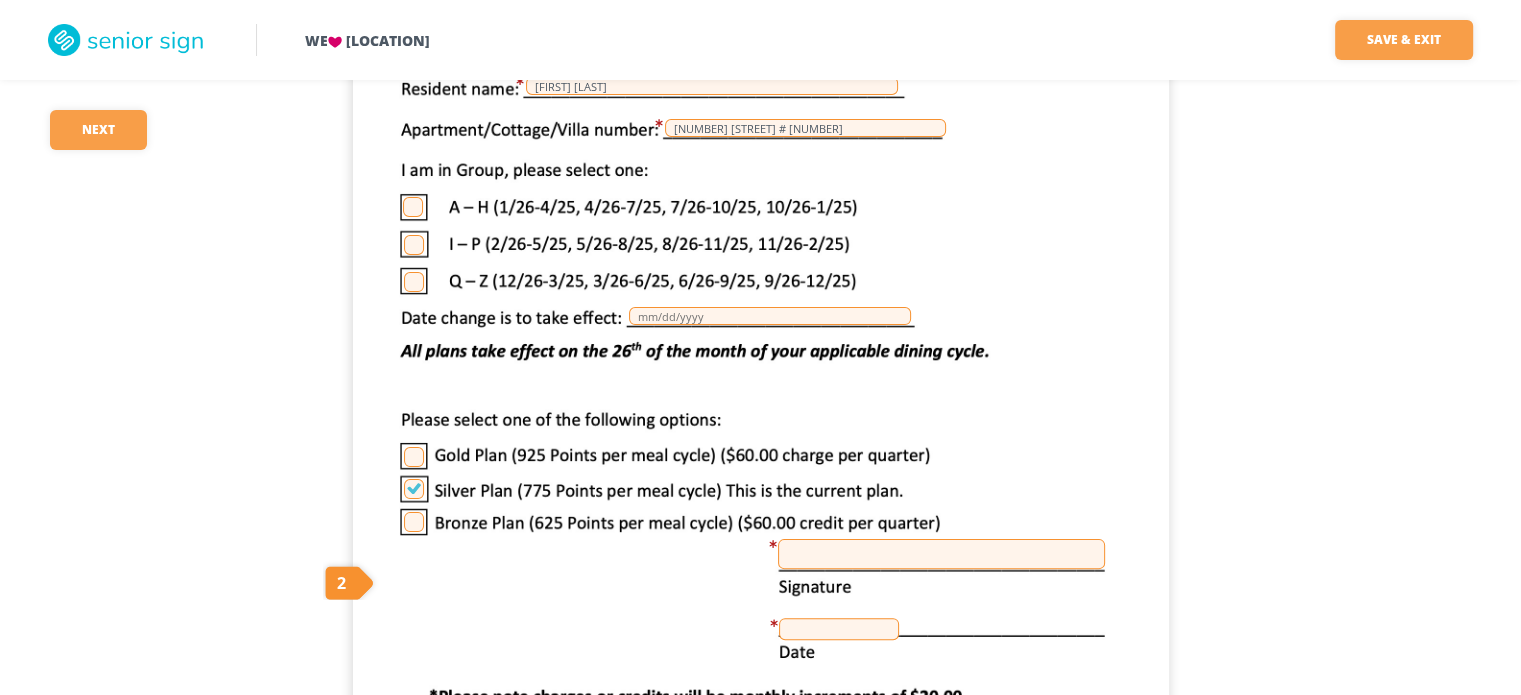 scroll, scrollTop: 412, scrollLeft: 0, axis: vertical 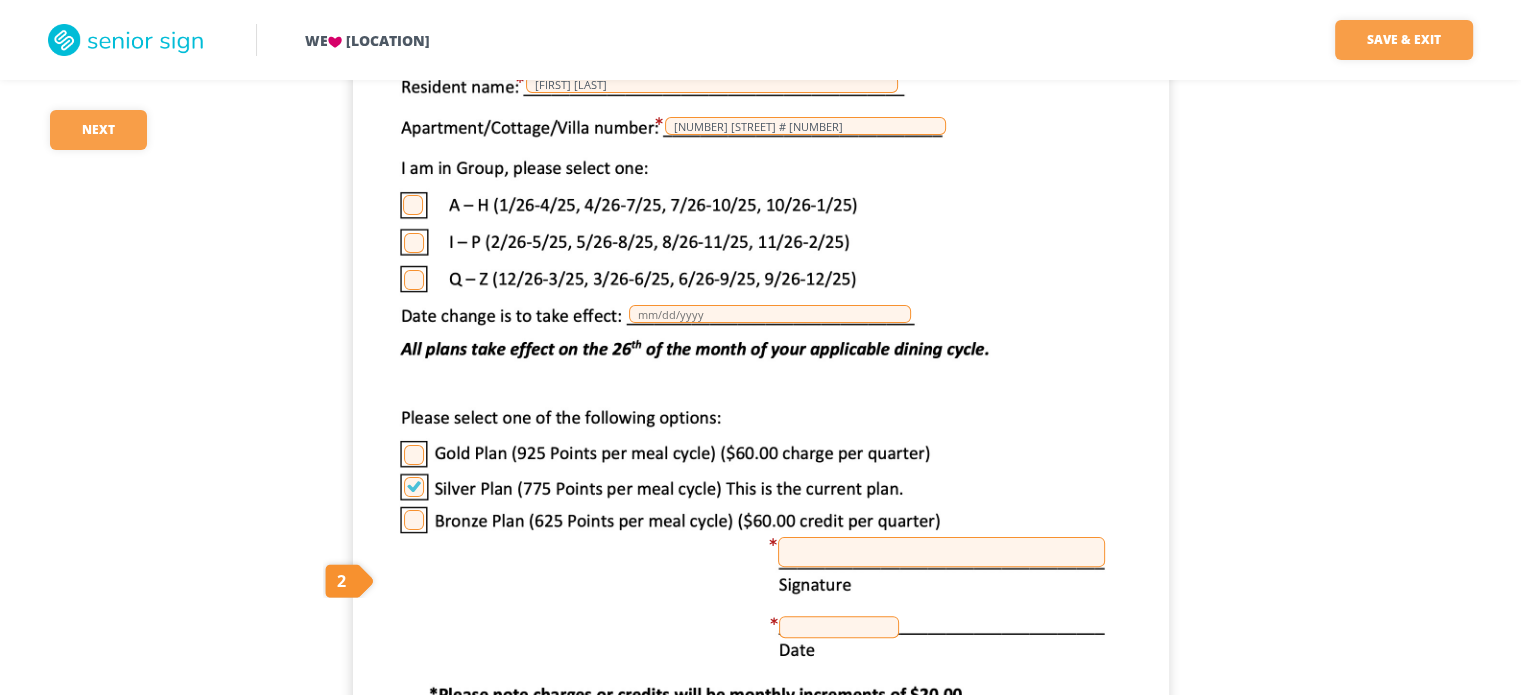 click at bounding box center (941, 552) 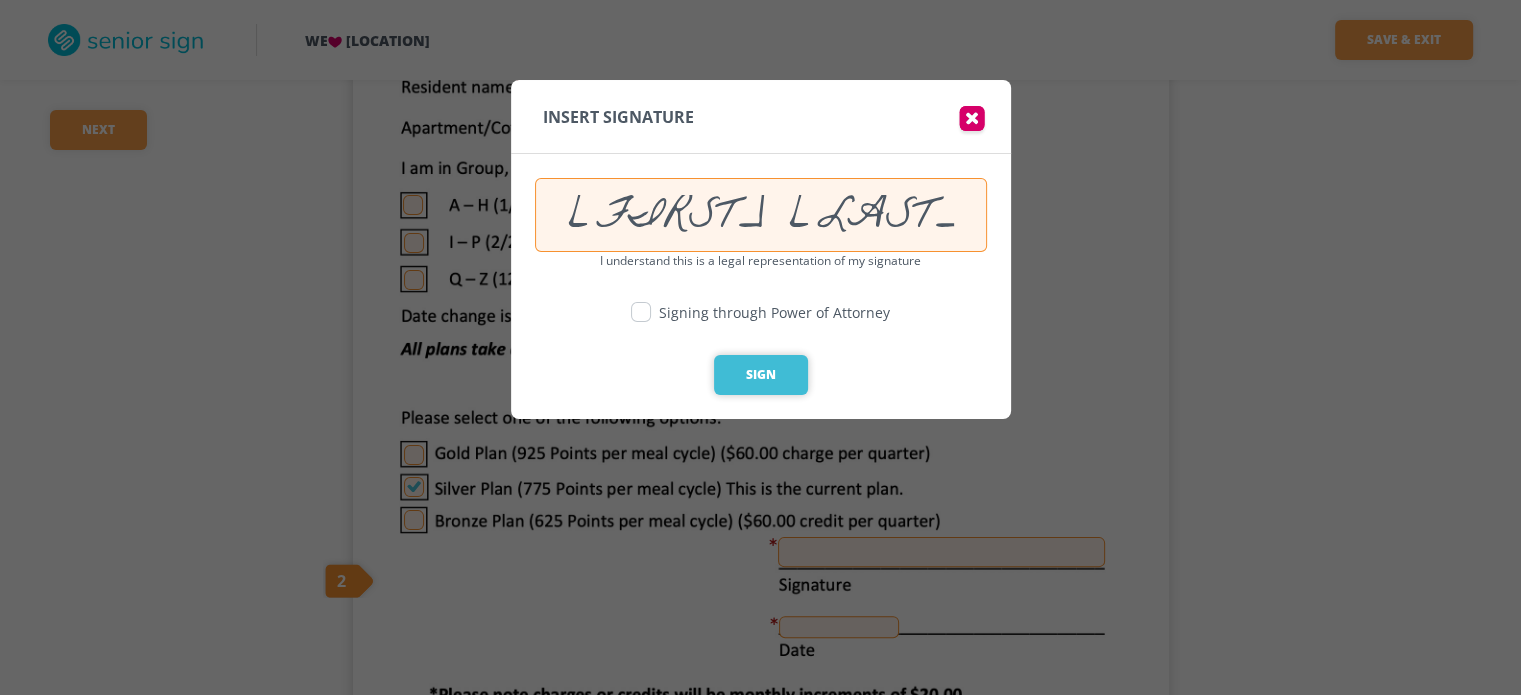 click on "Sign" at bounding box center (761, 375) 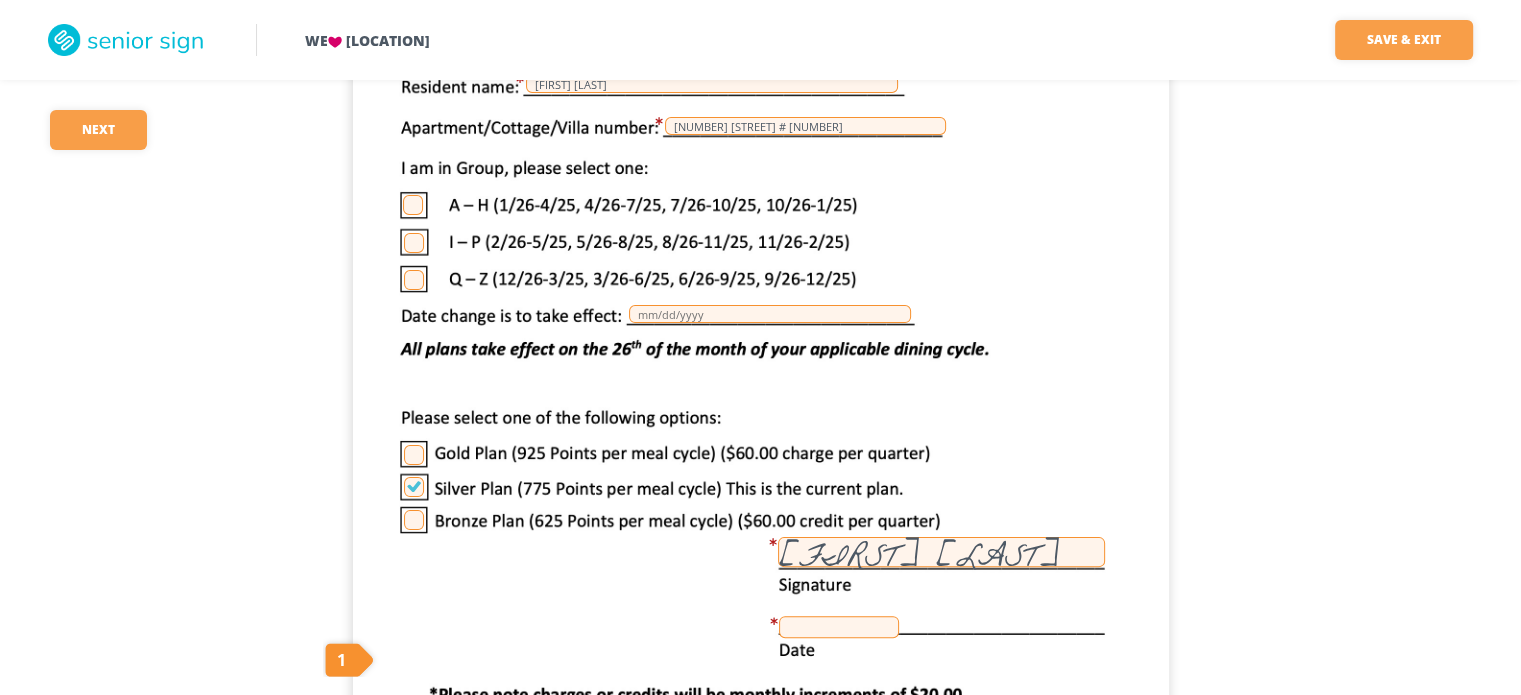 click at bounding box center (839, 627) 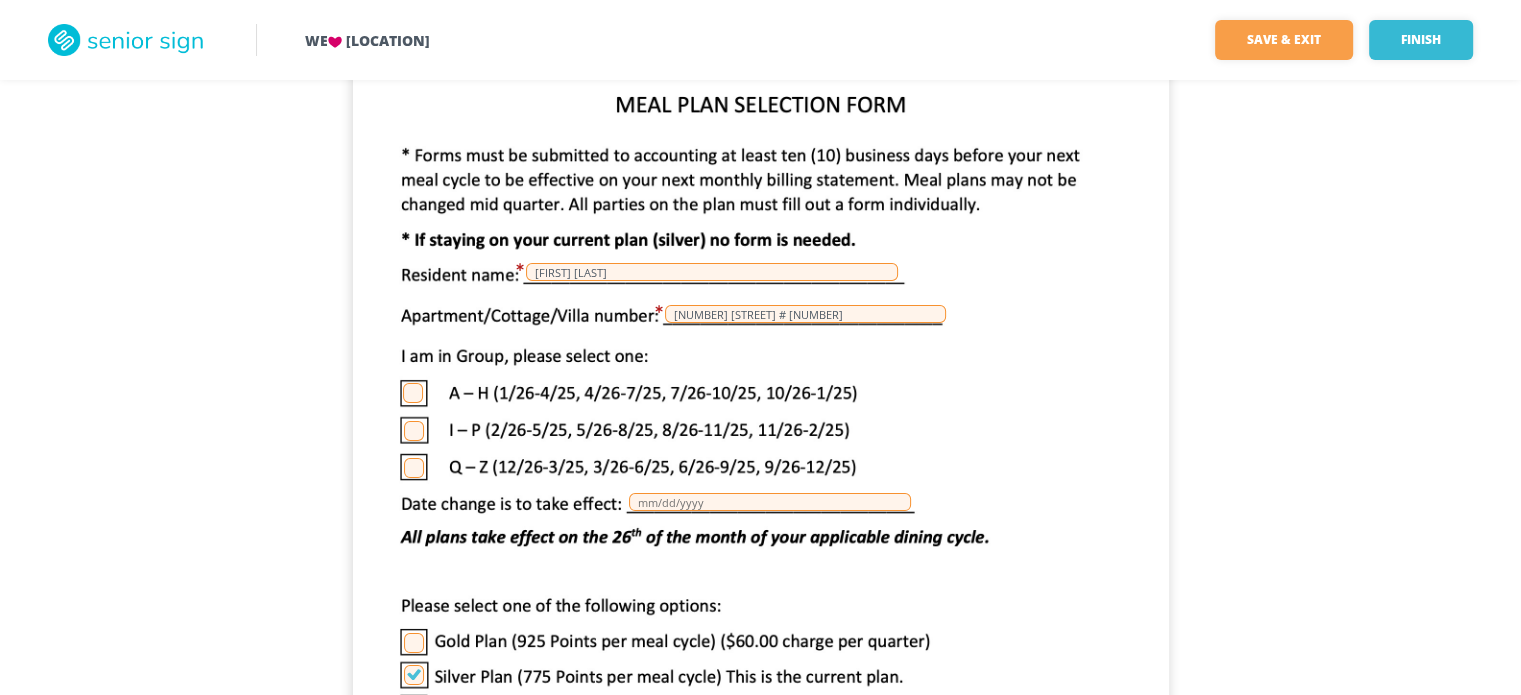 scroll, scrollTop: 199, scrollLeft: 0, axis: vertical 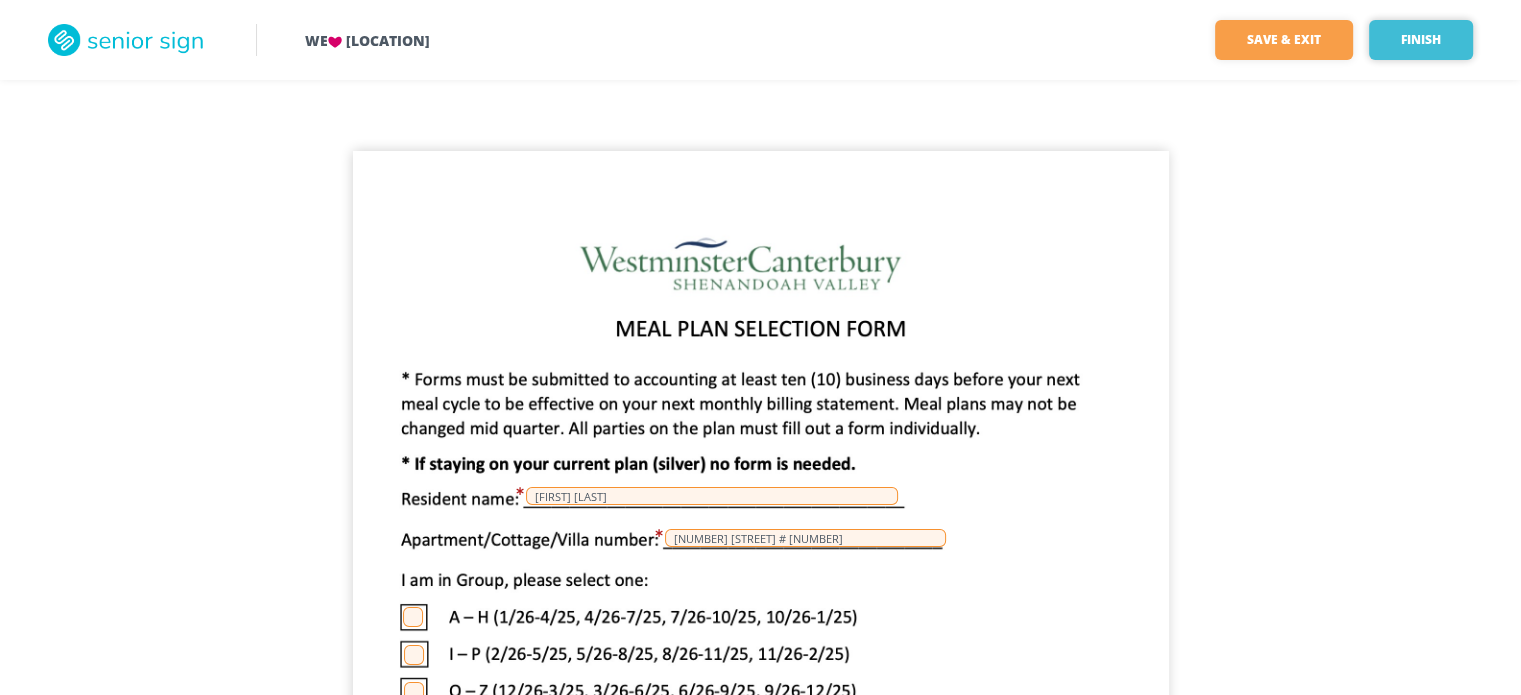 click on "Finish" at bounding box center [1421, 40] 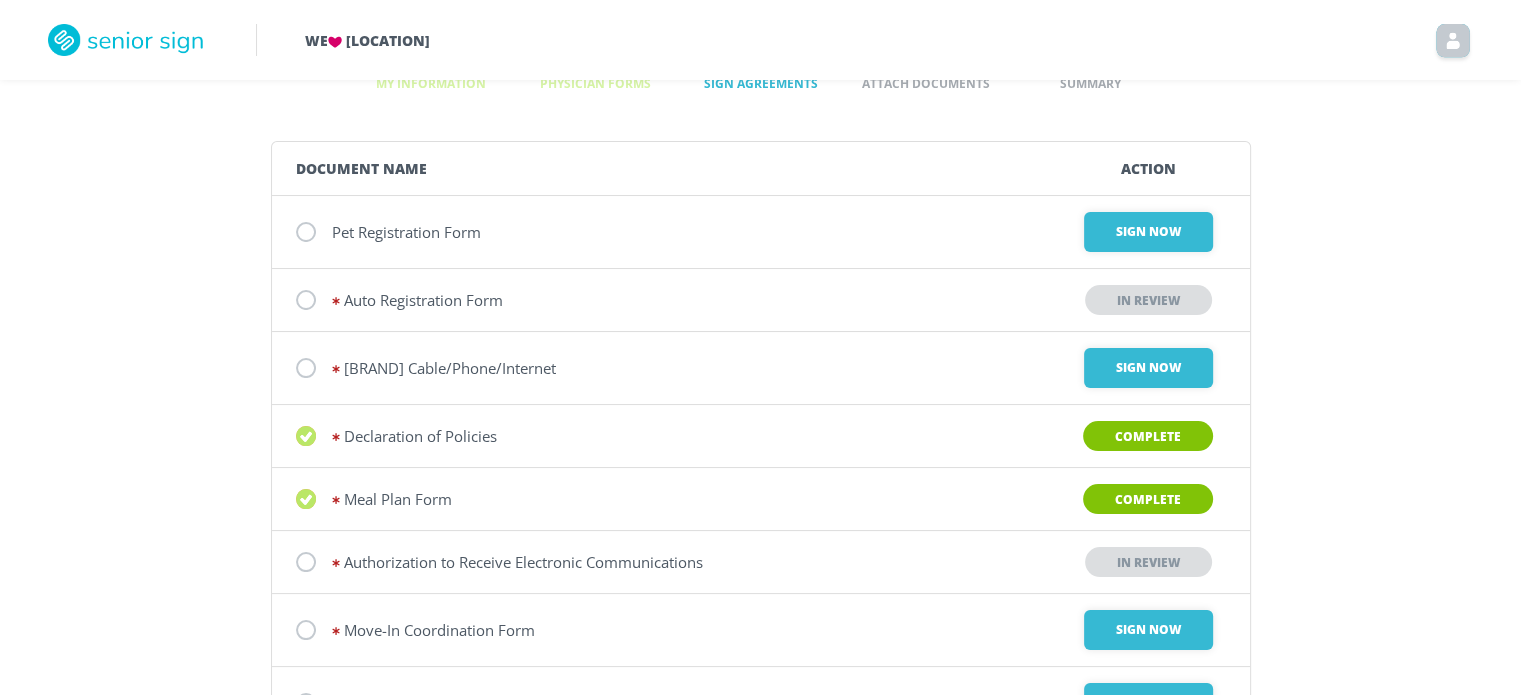 scroll, scrollTop: 102, scrollLeft: 0, axis: vertical 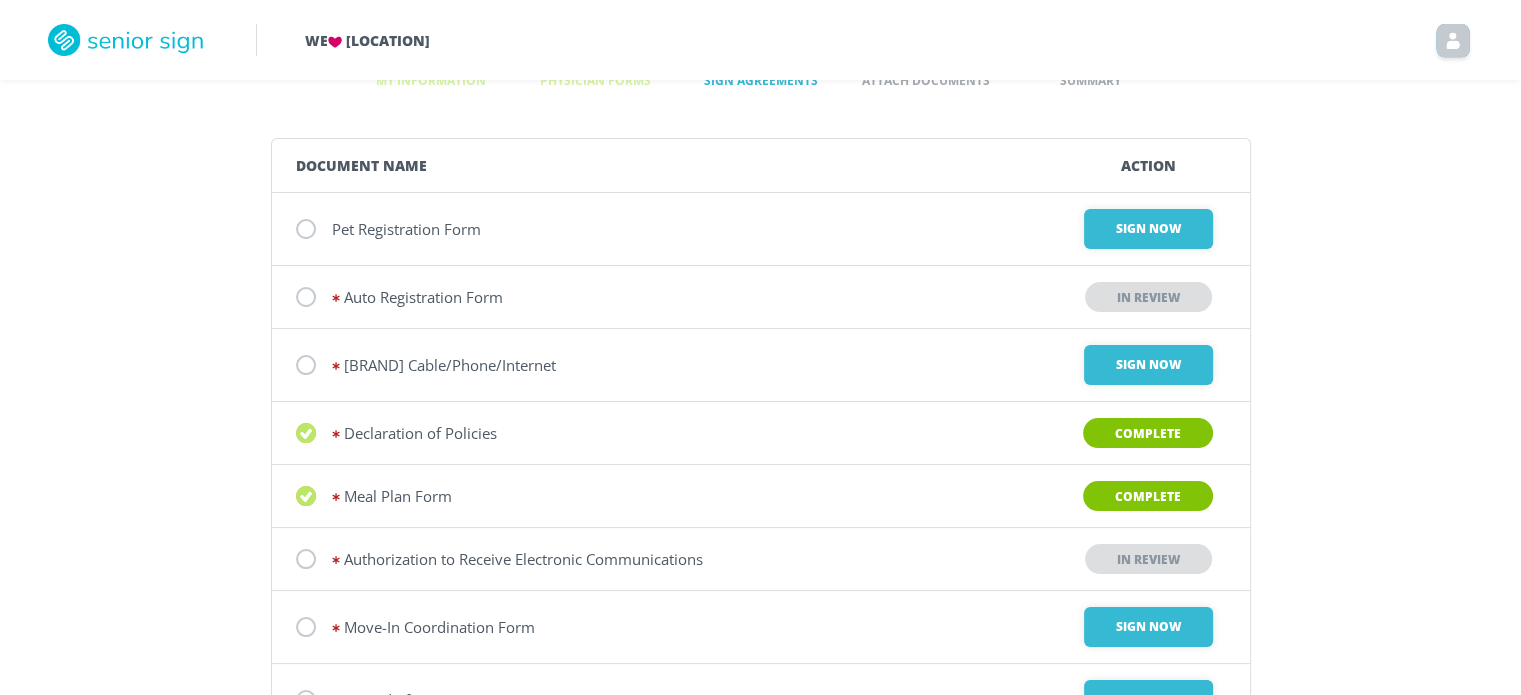 click at bounding box center [306, 229] 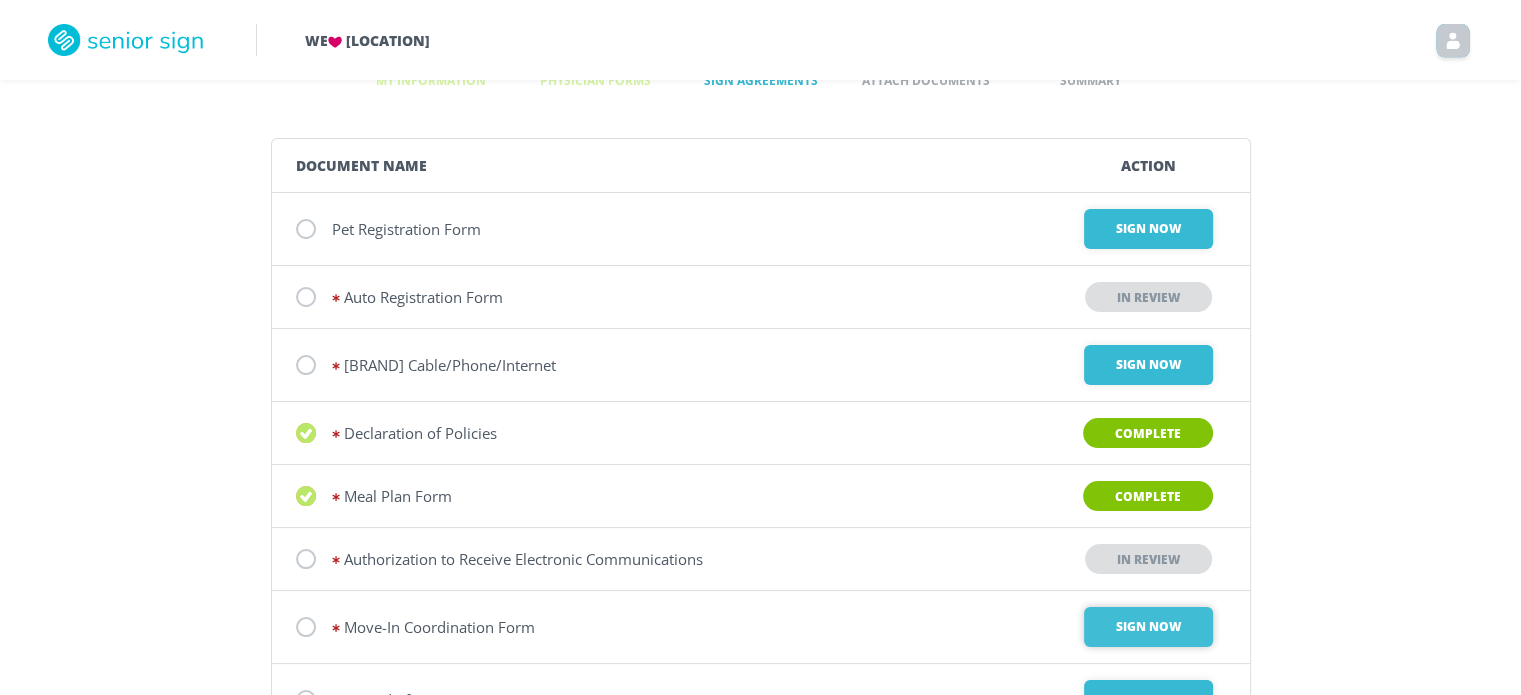 click on "Sign Now" at bounding box center (1148, 229) 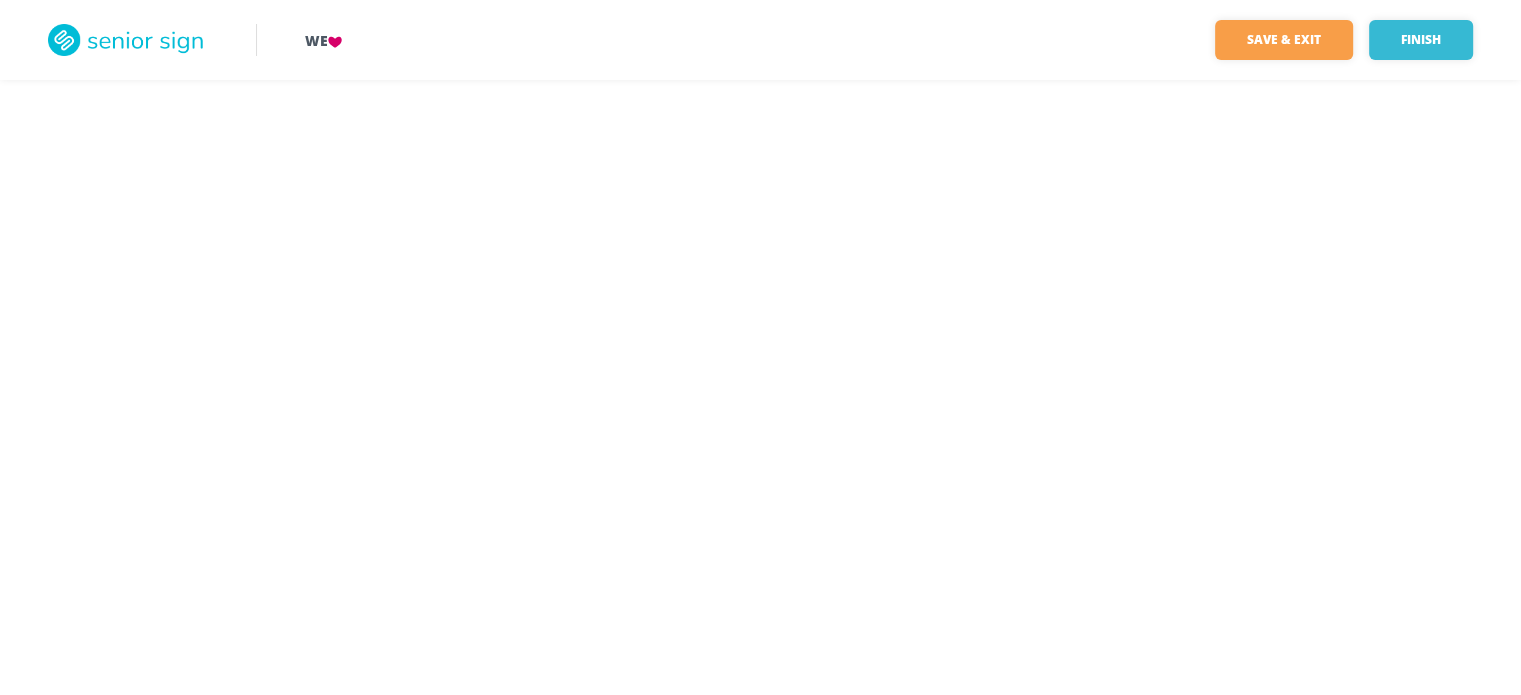 scroll, scrollTop: 0, scrollLeft: 0, axis: both 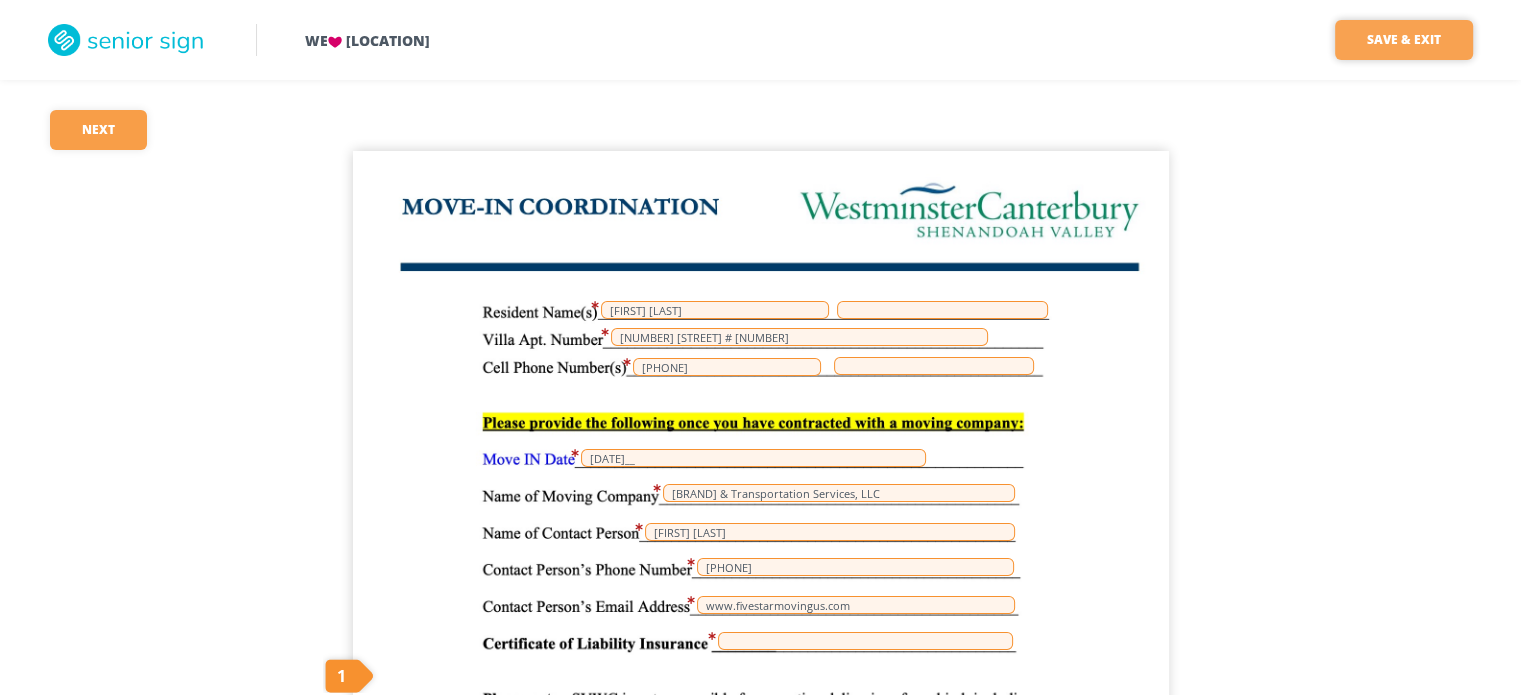click on "Save & Exit" at bounding box center [1404, 40] 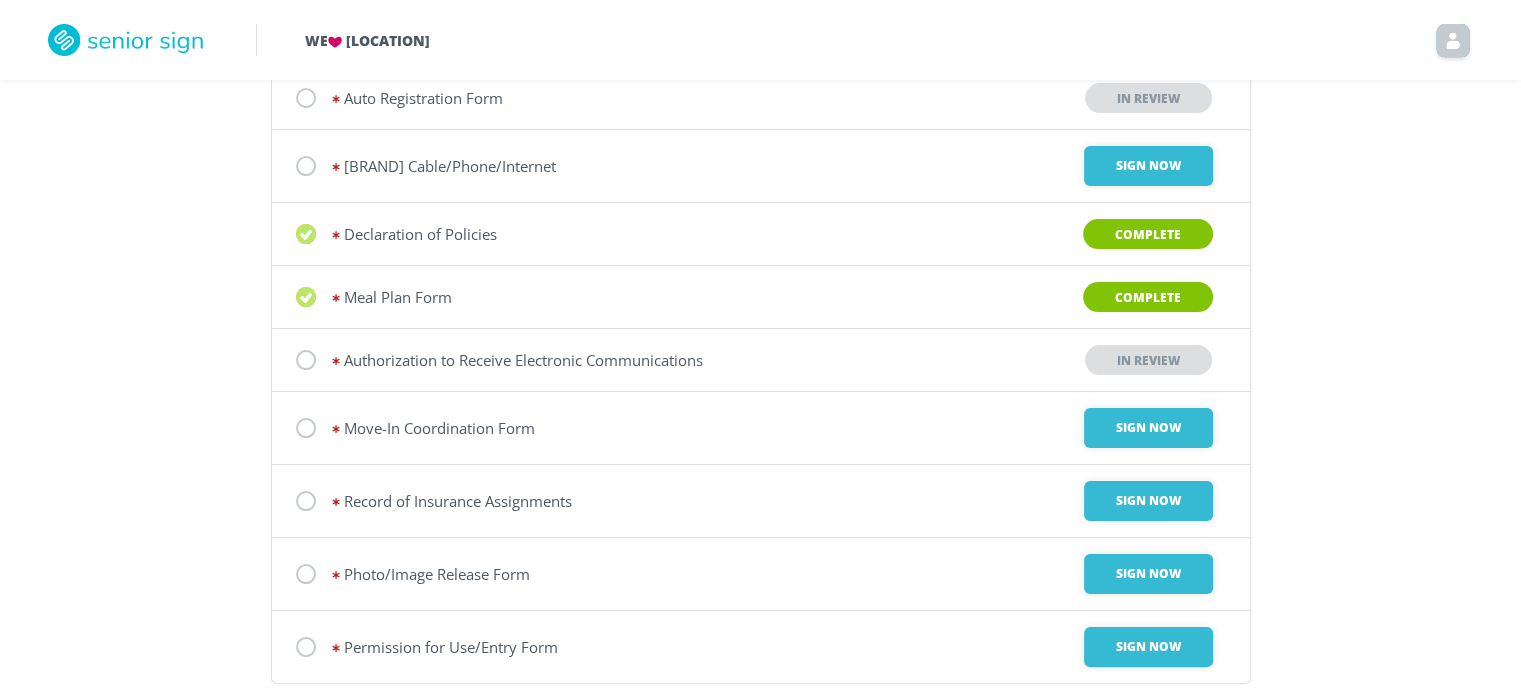 scroll, scrollTop: 303, scrollLeft: 0, axis: vertical 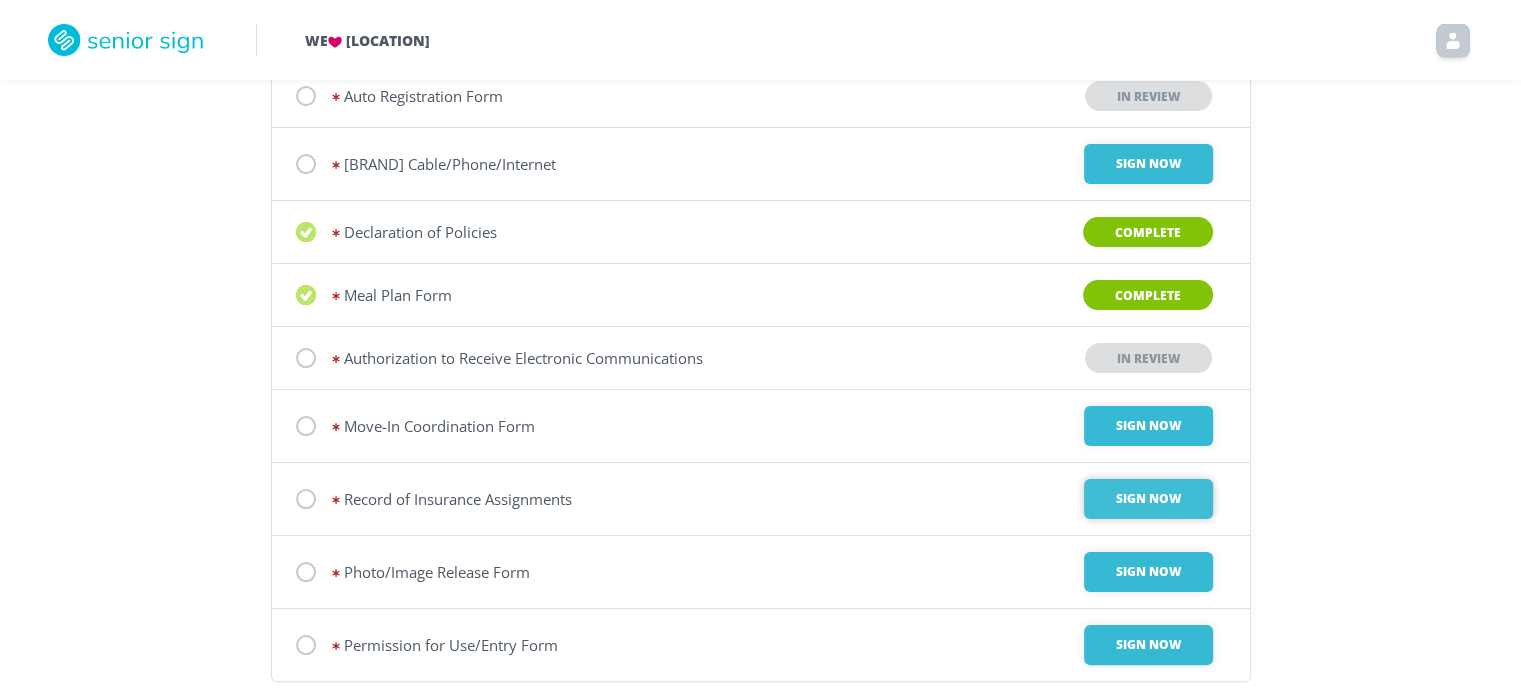 click on "Sign Now" at bounding box center [1148, 28] 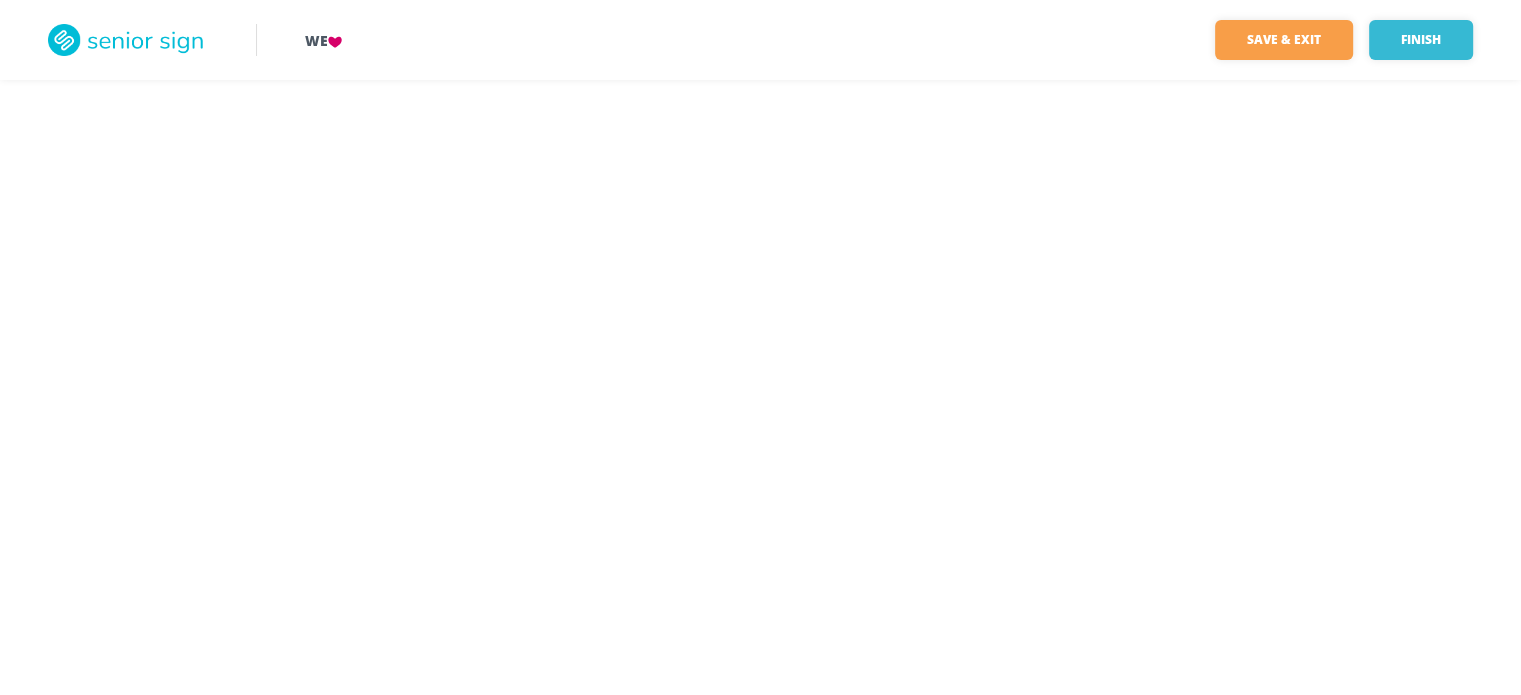 scroll, scrollTop: 0, scrollLeft: 0, axis: both 